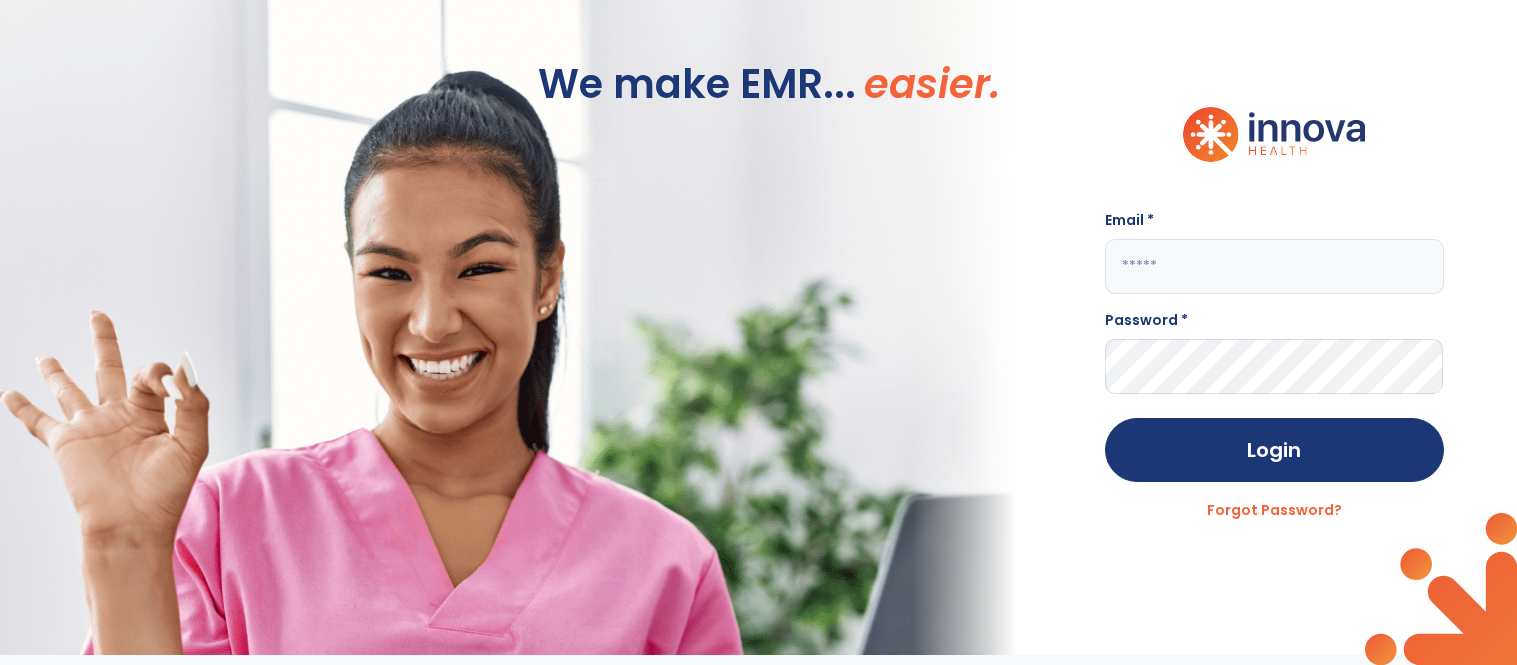 scroll, scrollTop: 0, scrollLeft: 0, axis: both 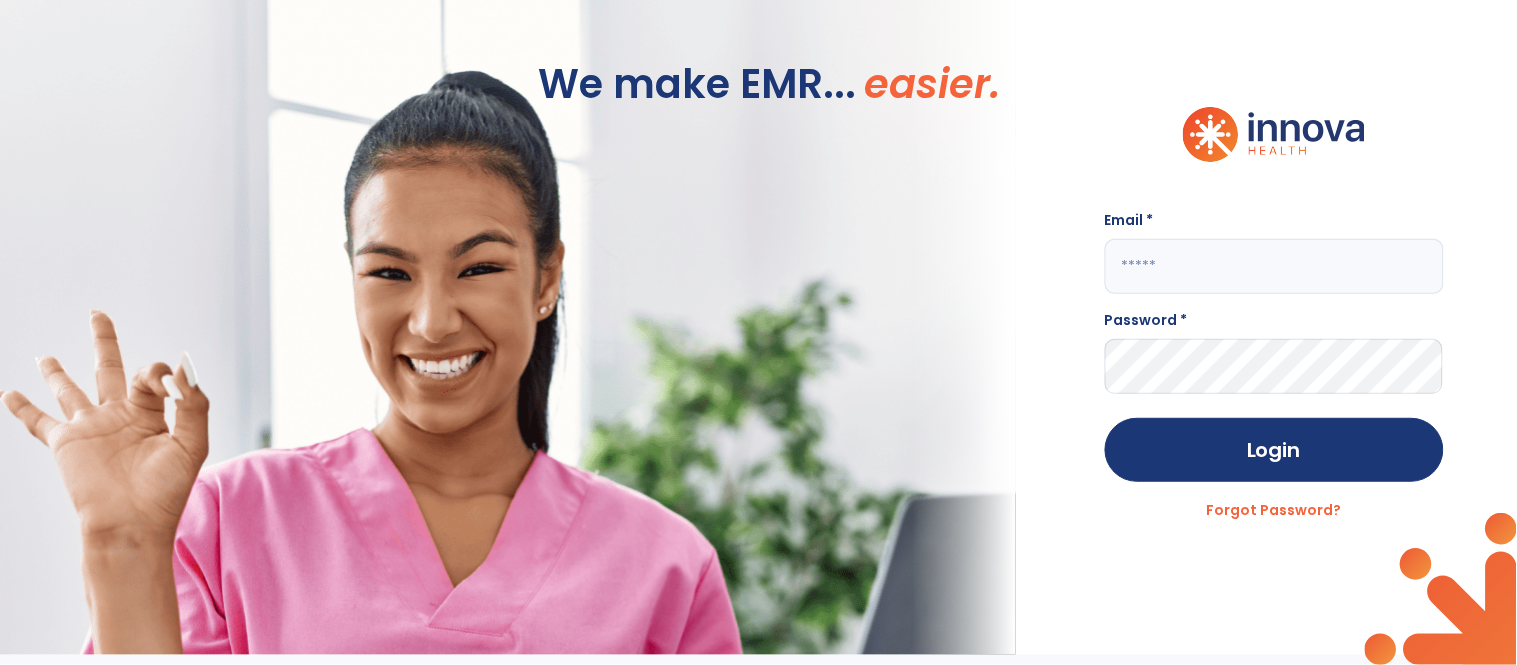 click 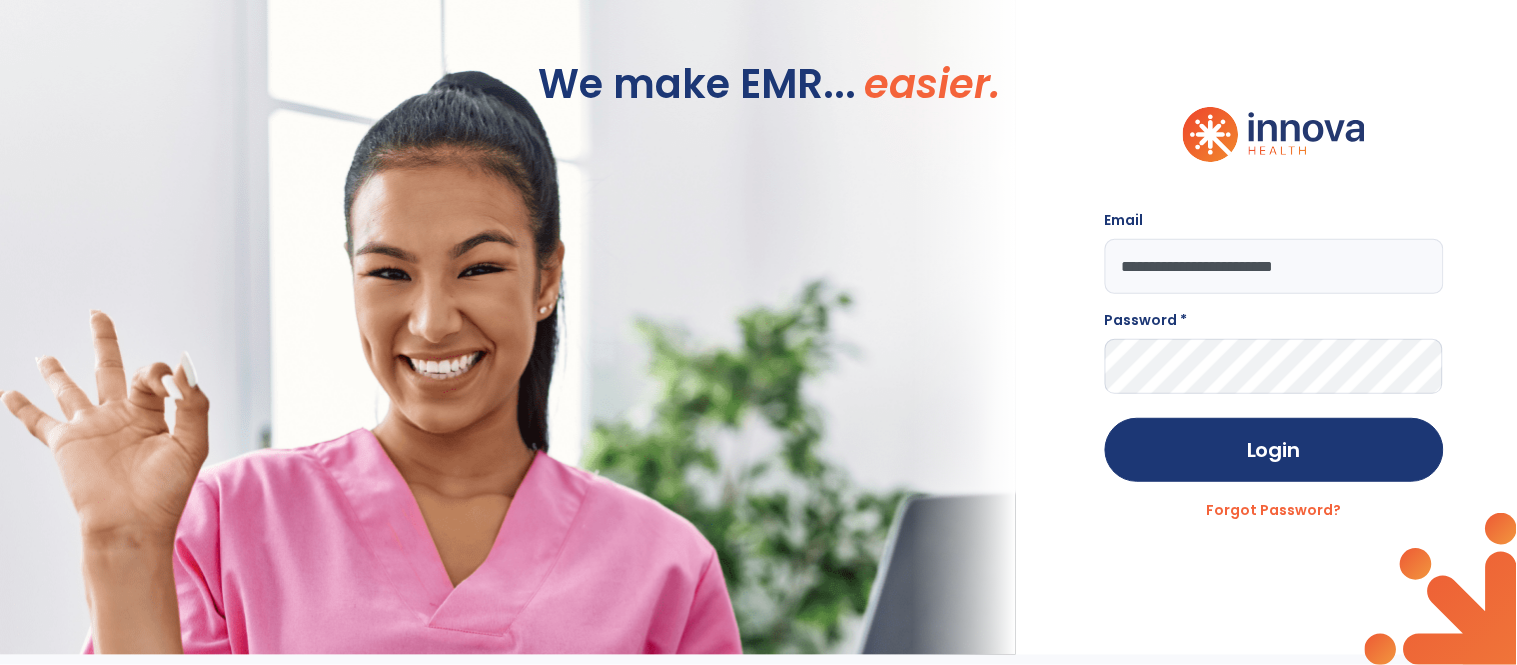 type on "**********" 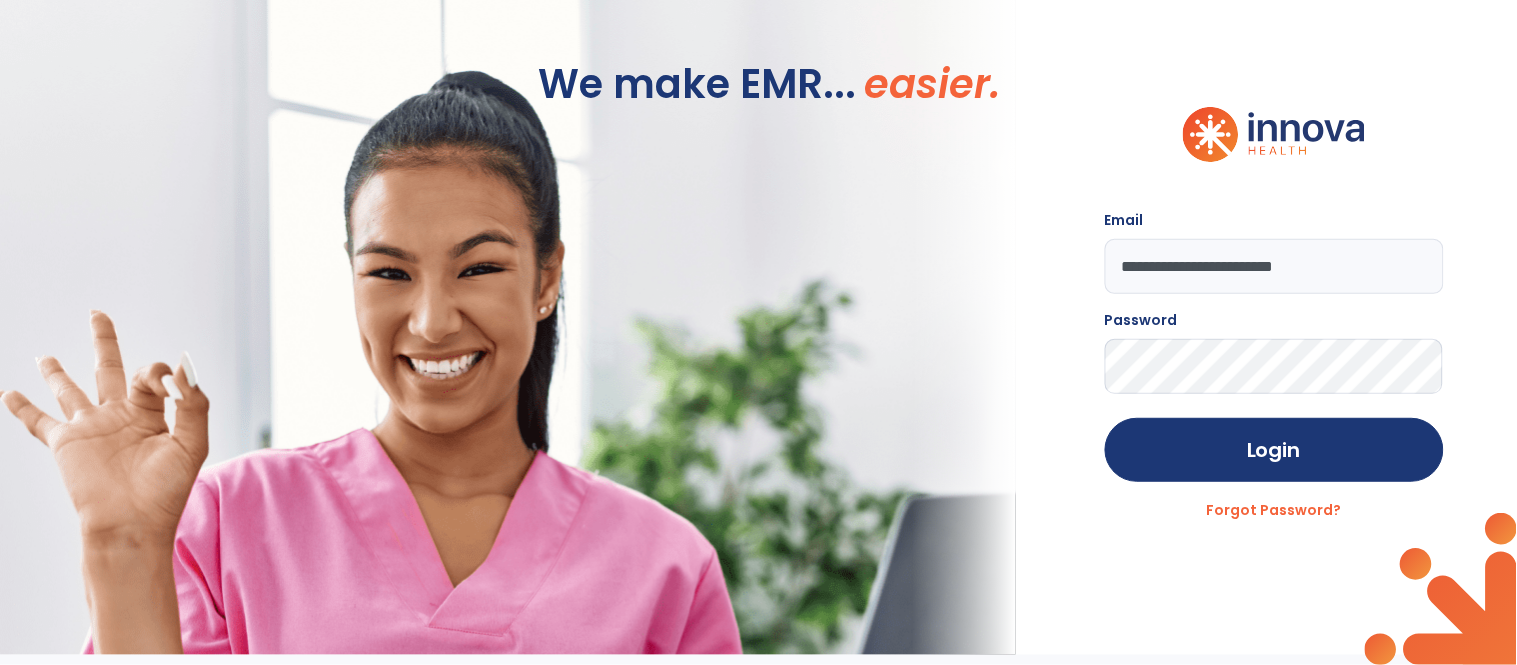 click on "Login" 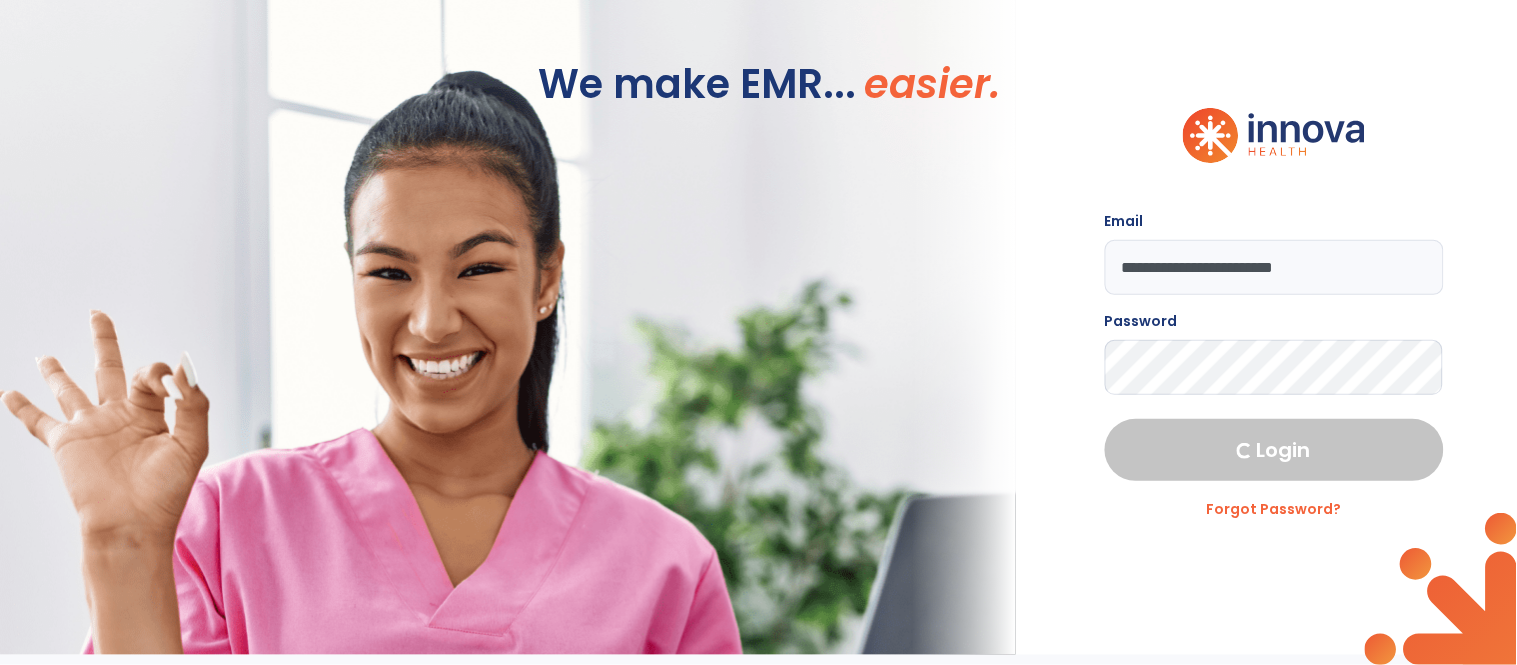 select on "****" 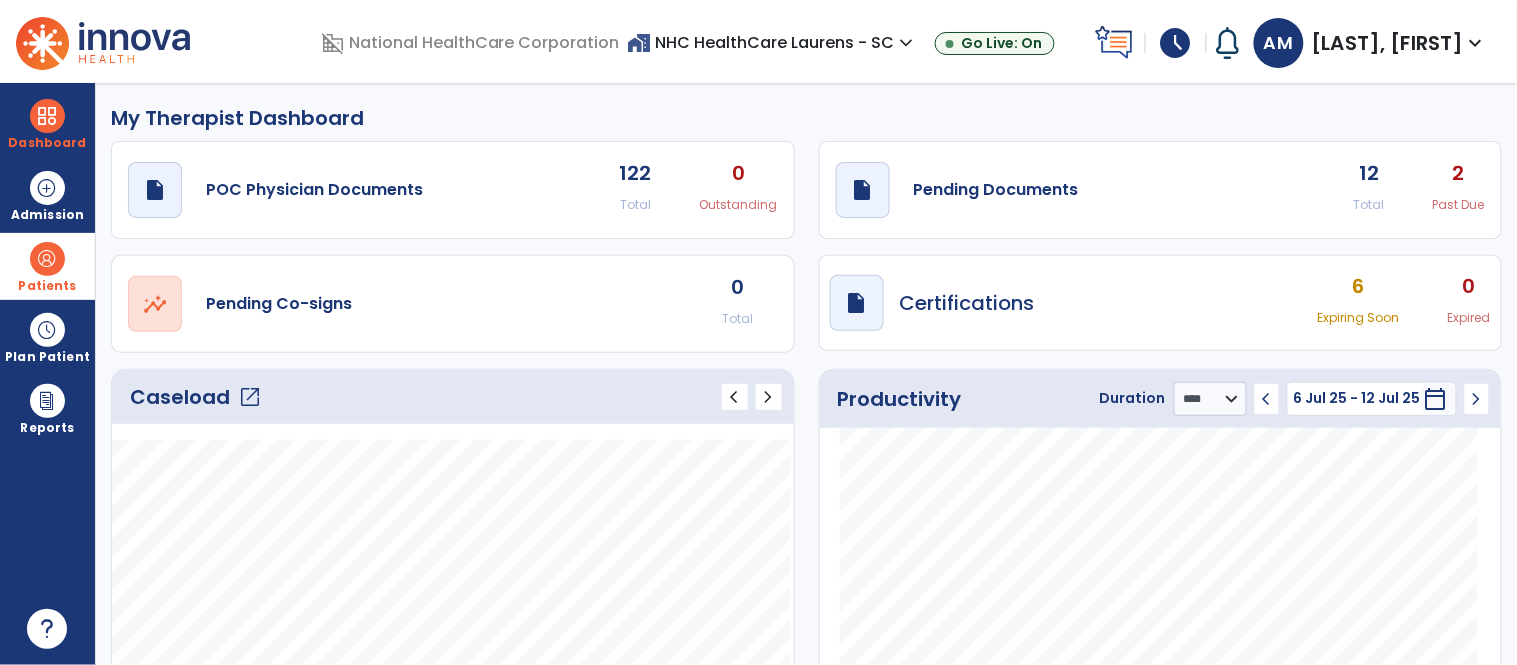 click on "Patients" at bounding box center [47, 266] 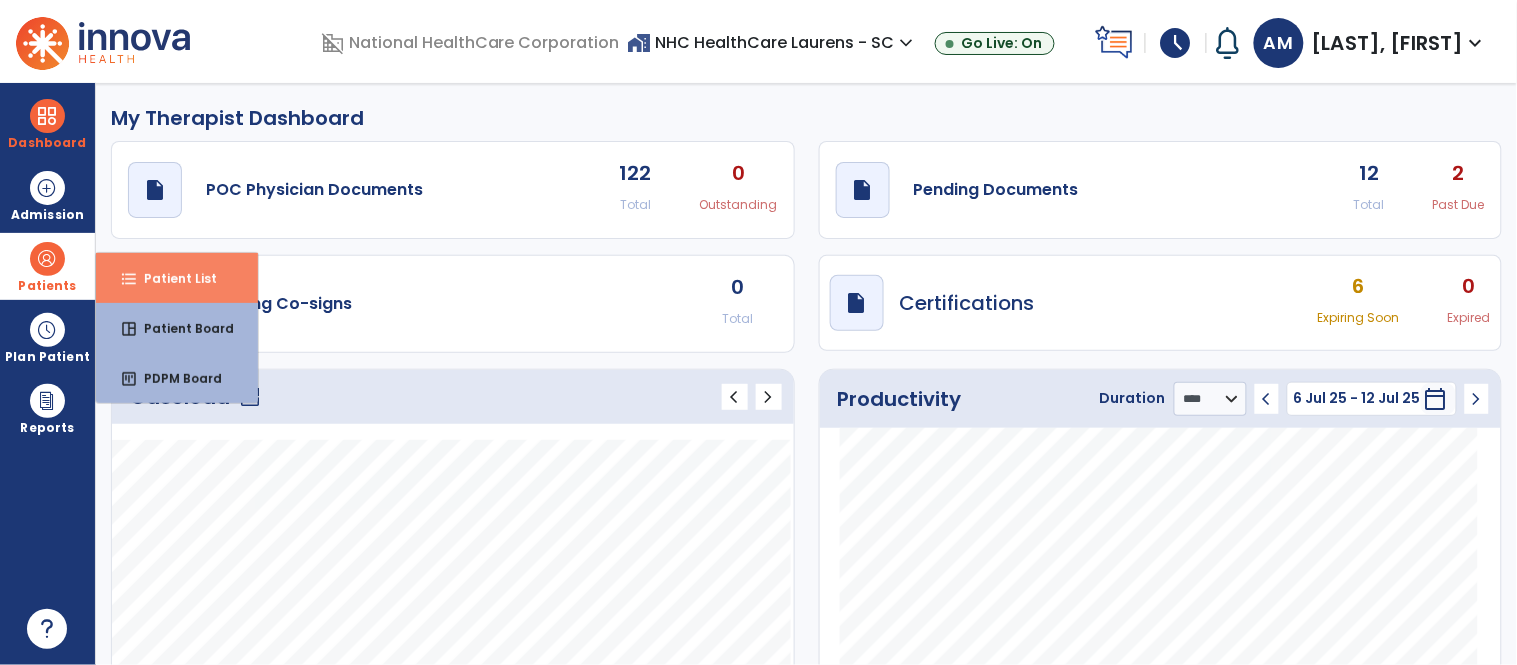 click on "Patient List" at bounding box center [172, 278] 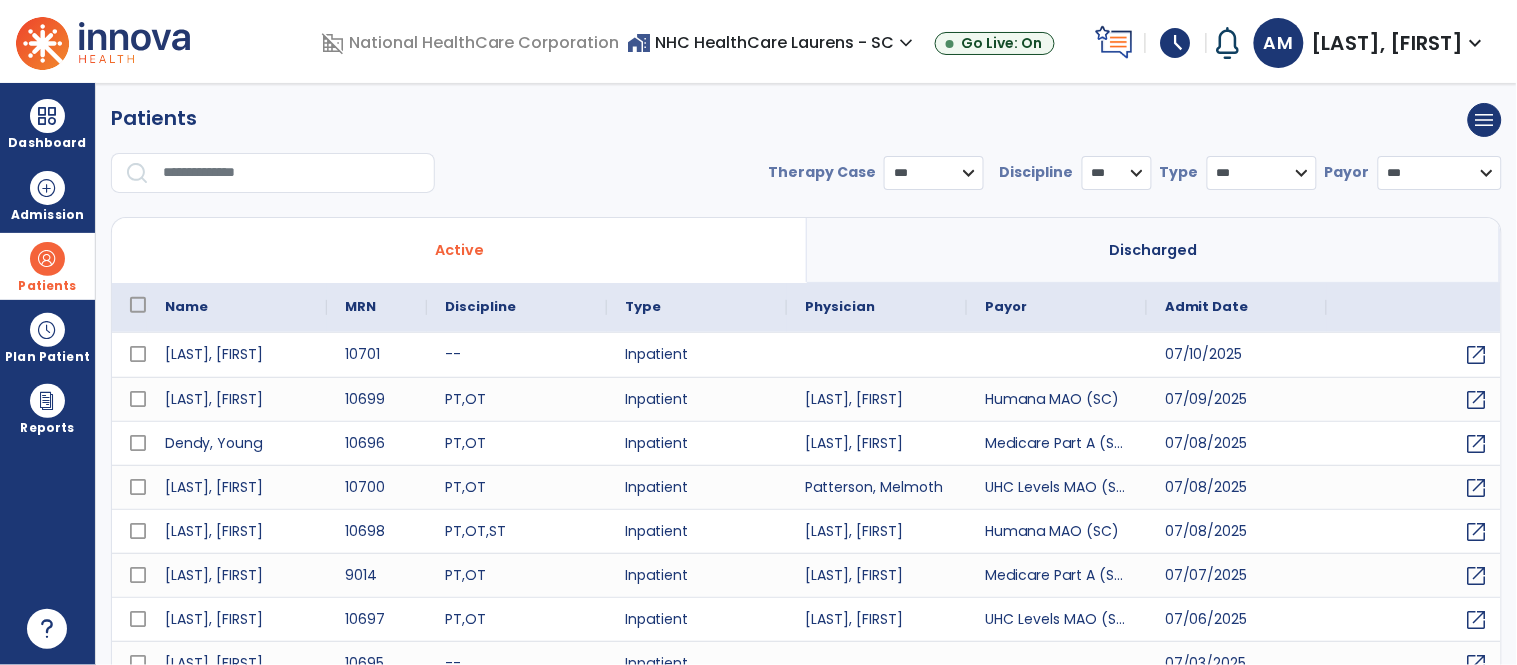select on "***" 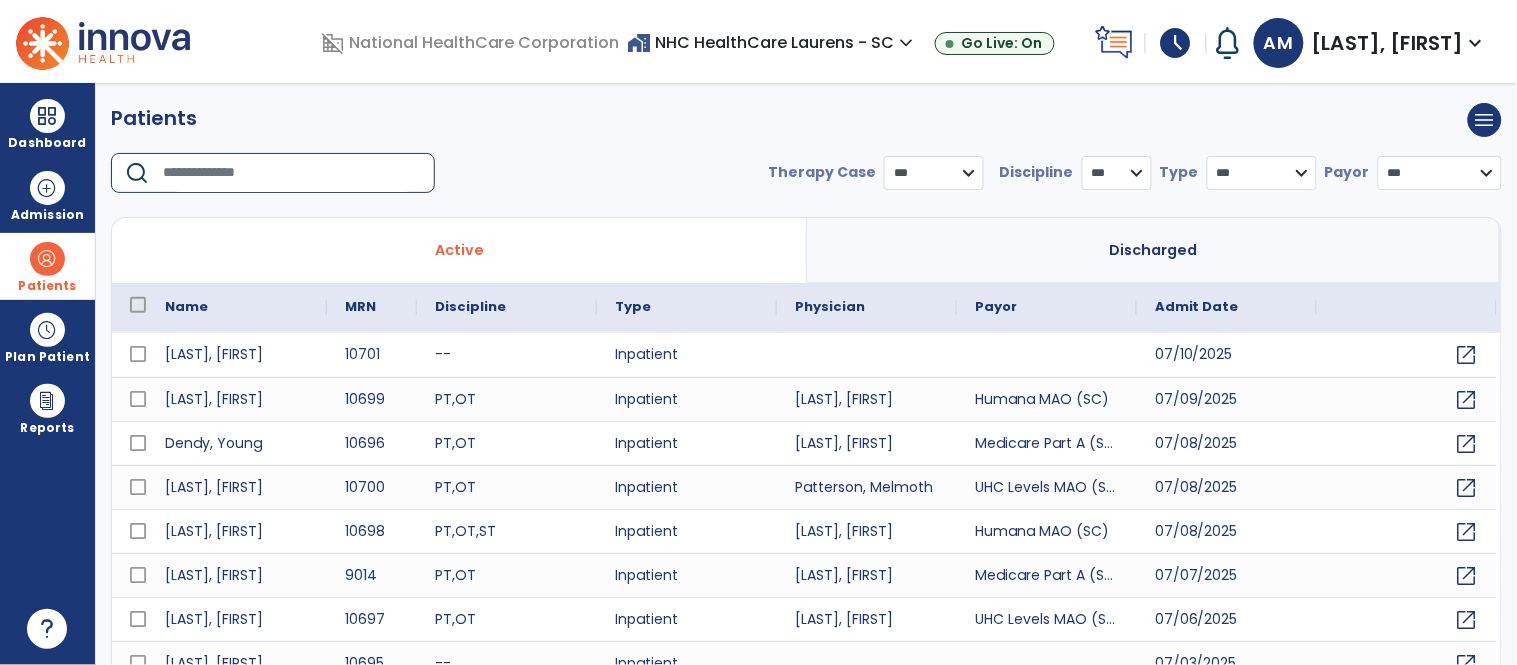 click at bounding box center (292, 173) 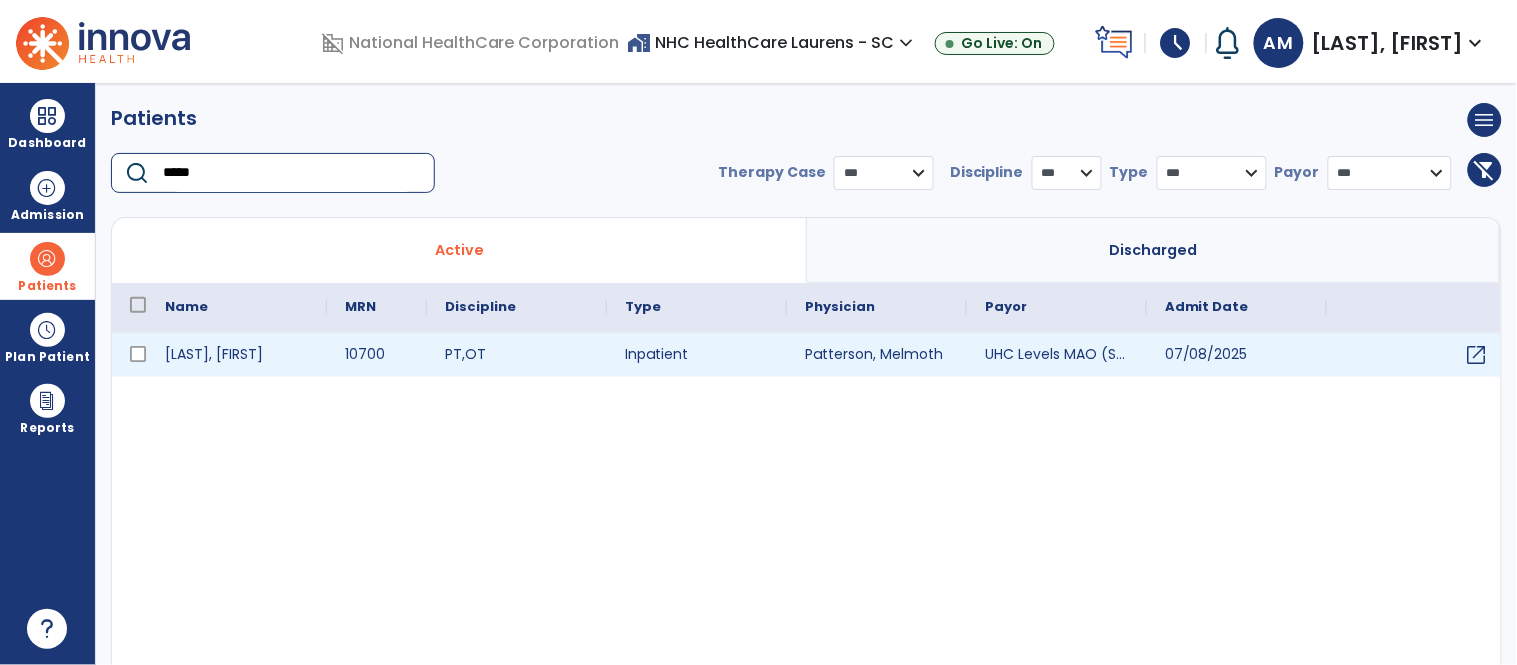 type on "*****" 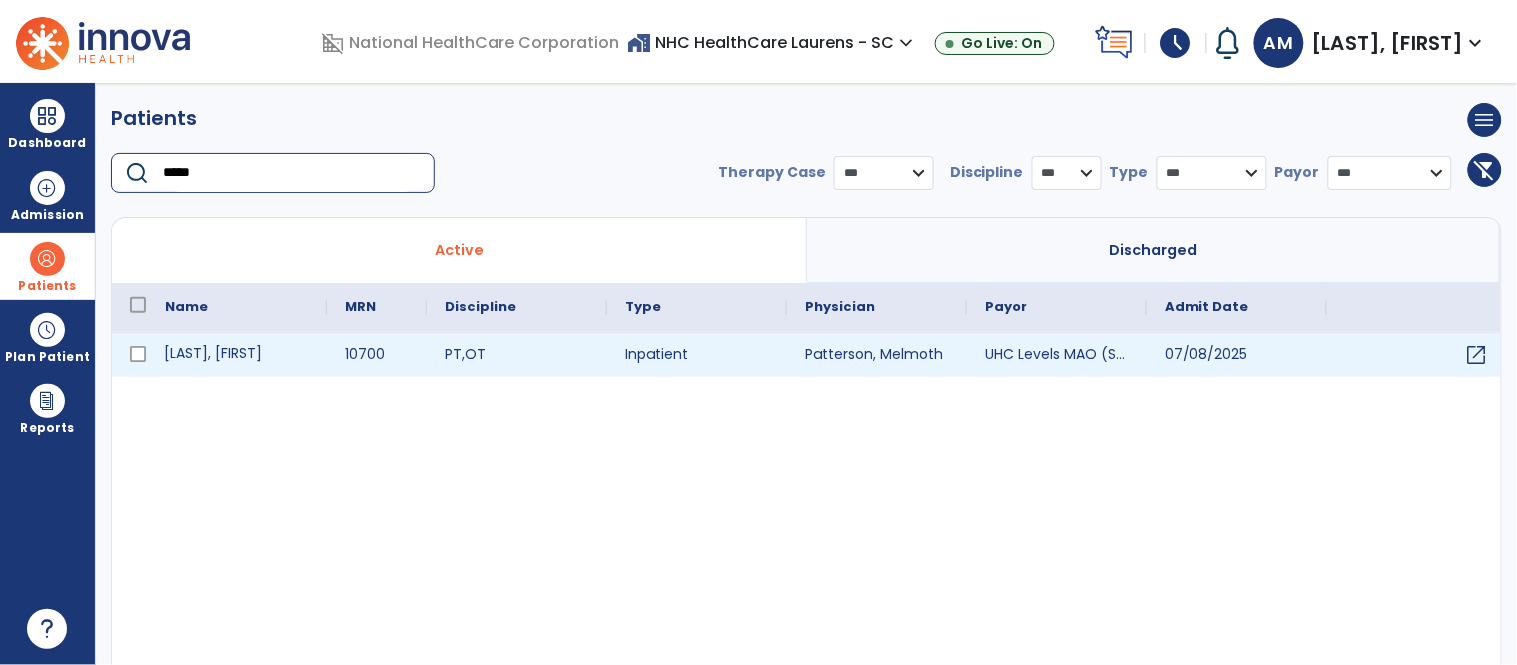 click on "[LAST], [FIRST]" at bounding box center (237, 355) 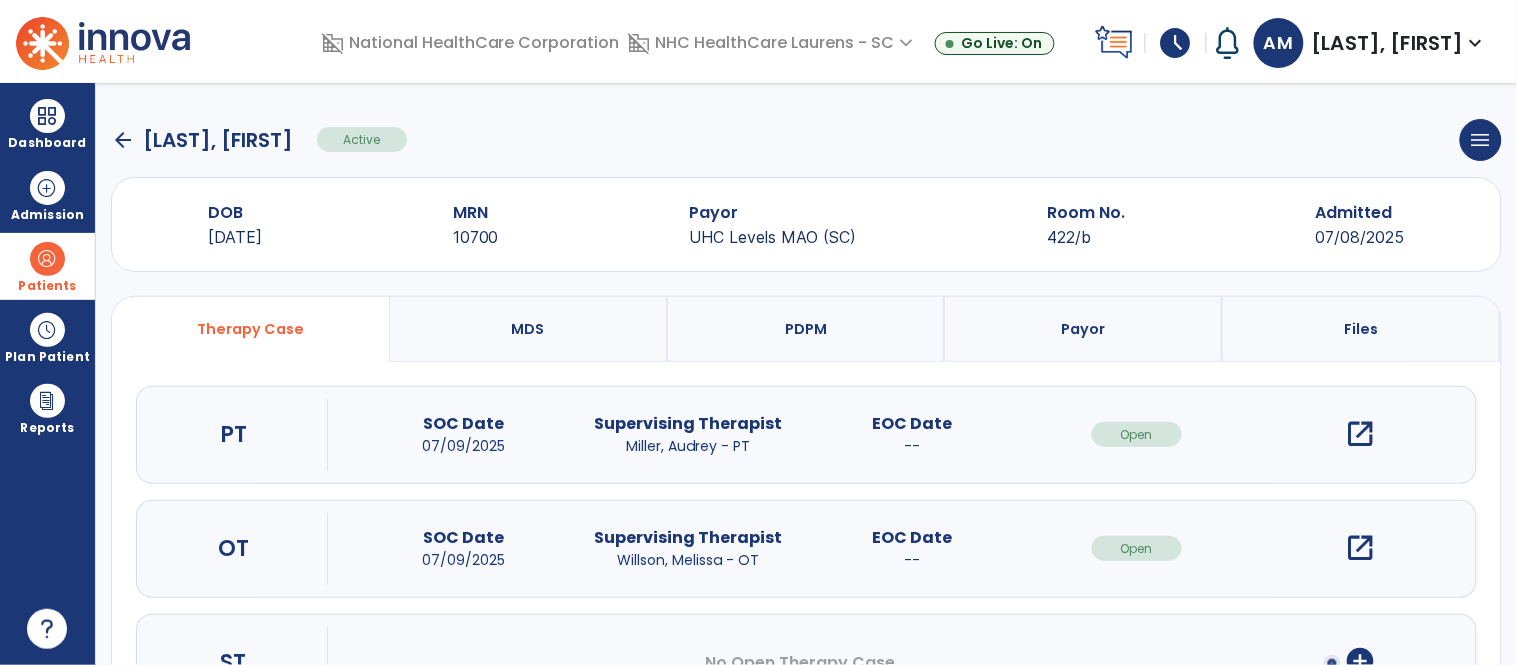 click on "open_in_new" at bounding box center (1361, 434) 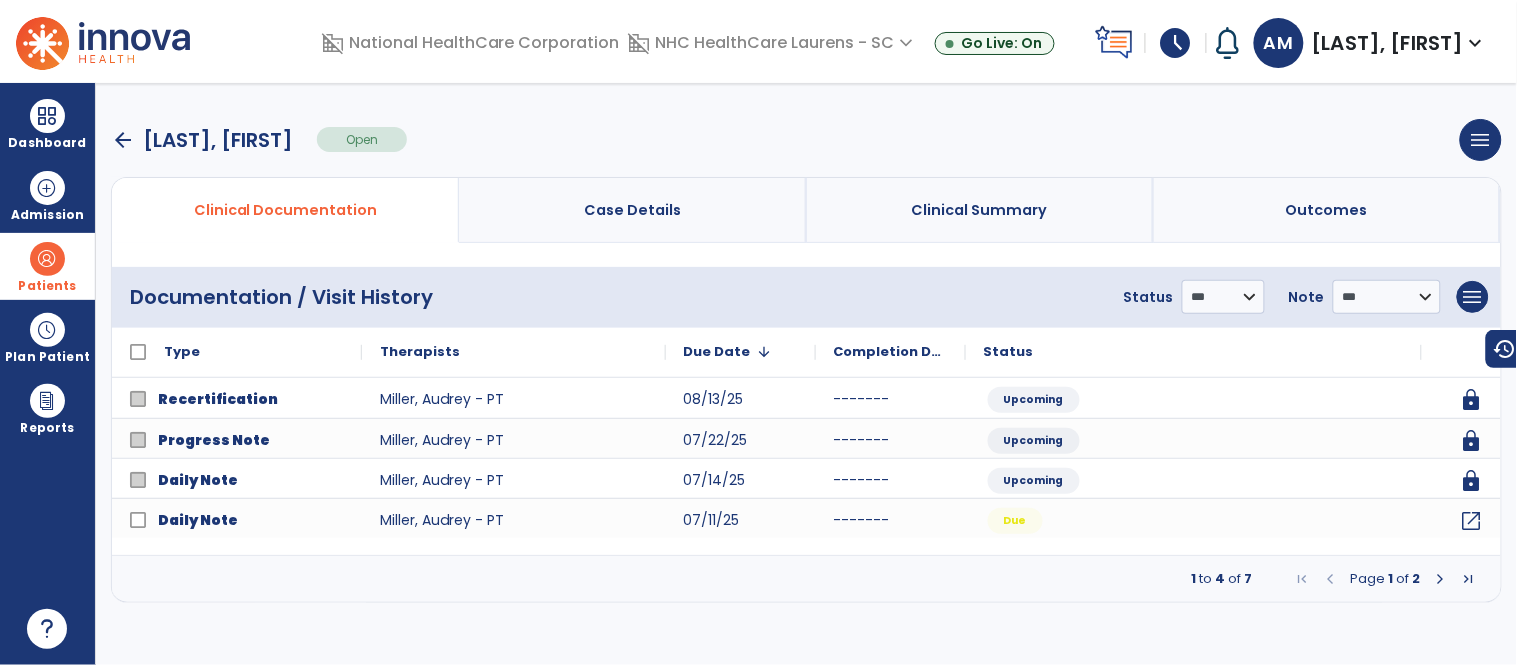 click at bounding box center [1441, 579] 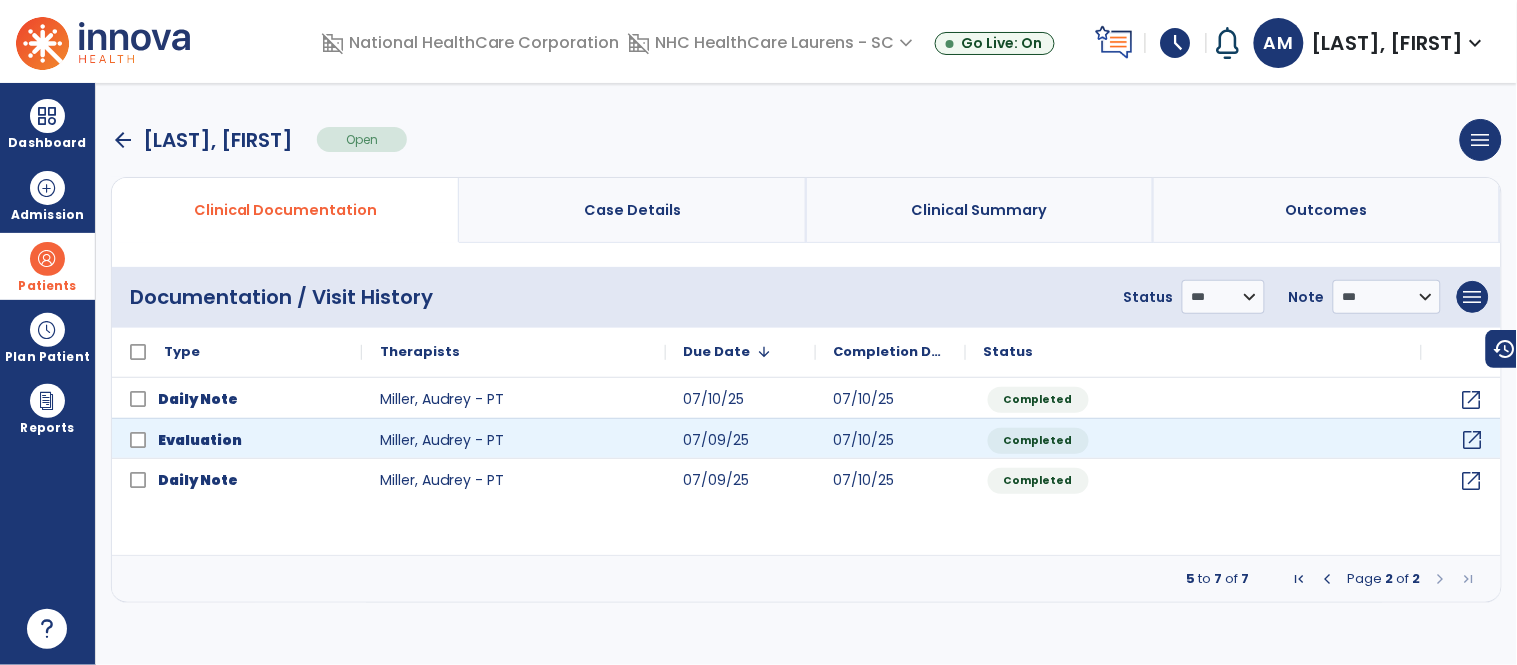 click on "open_in_new" 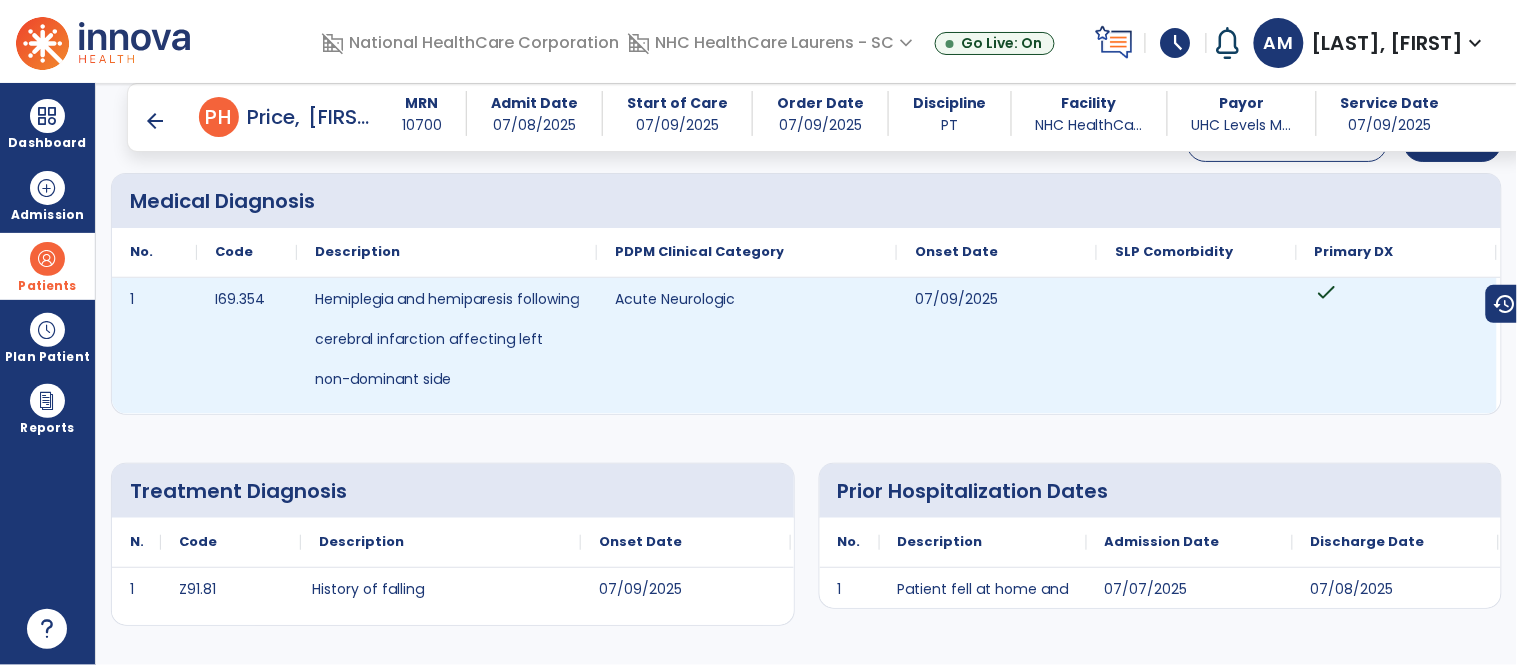 scroll, scrollTop: 97, scrollLeft: 0, axis: vertical 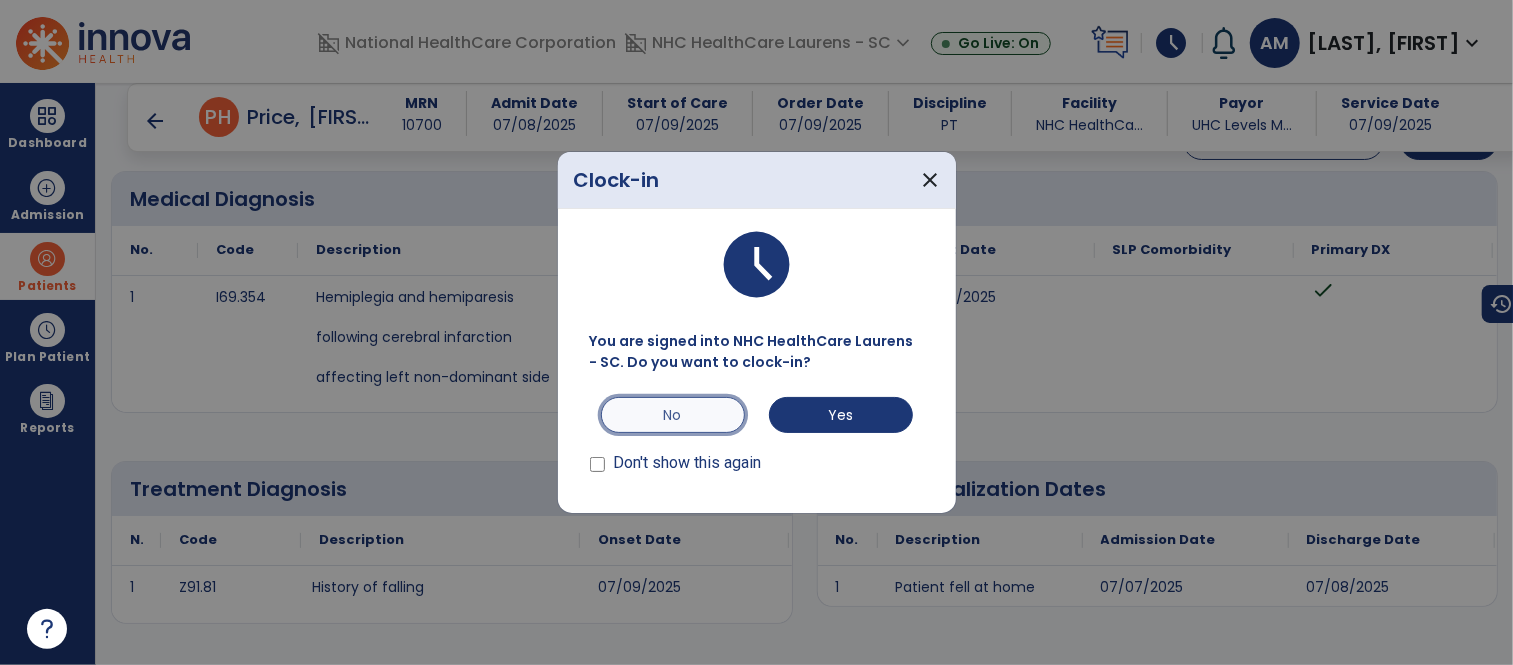 click on "No" at bounding box center (673, 415) 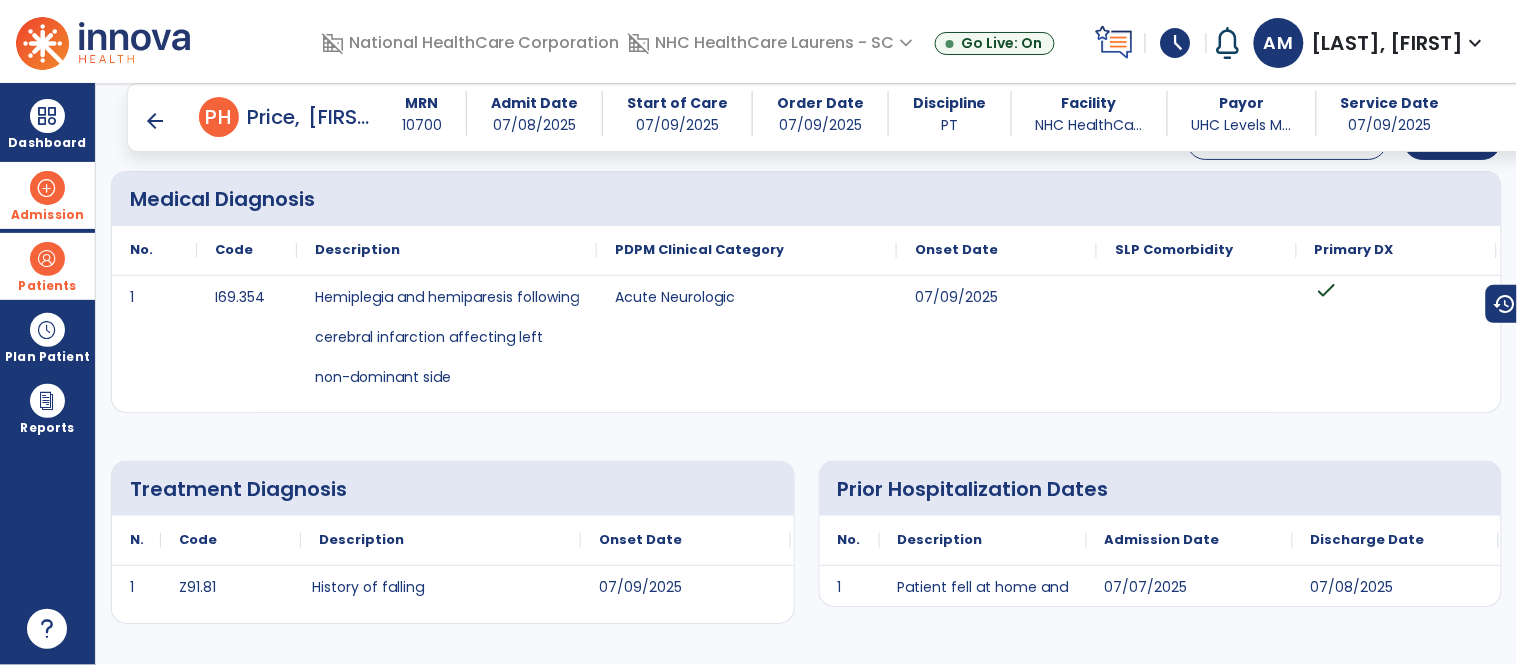 click on "Admission" at bounding box center (47, 195) 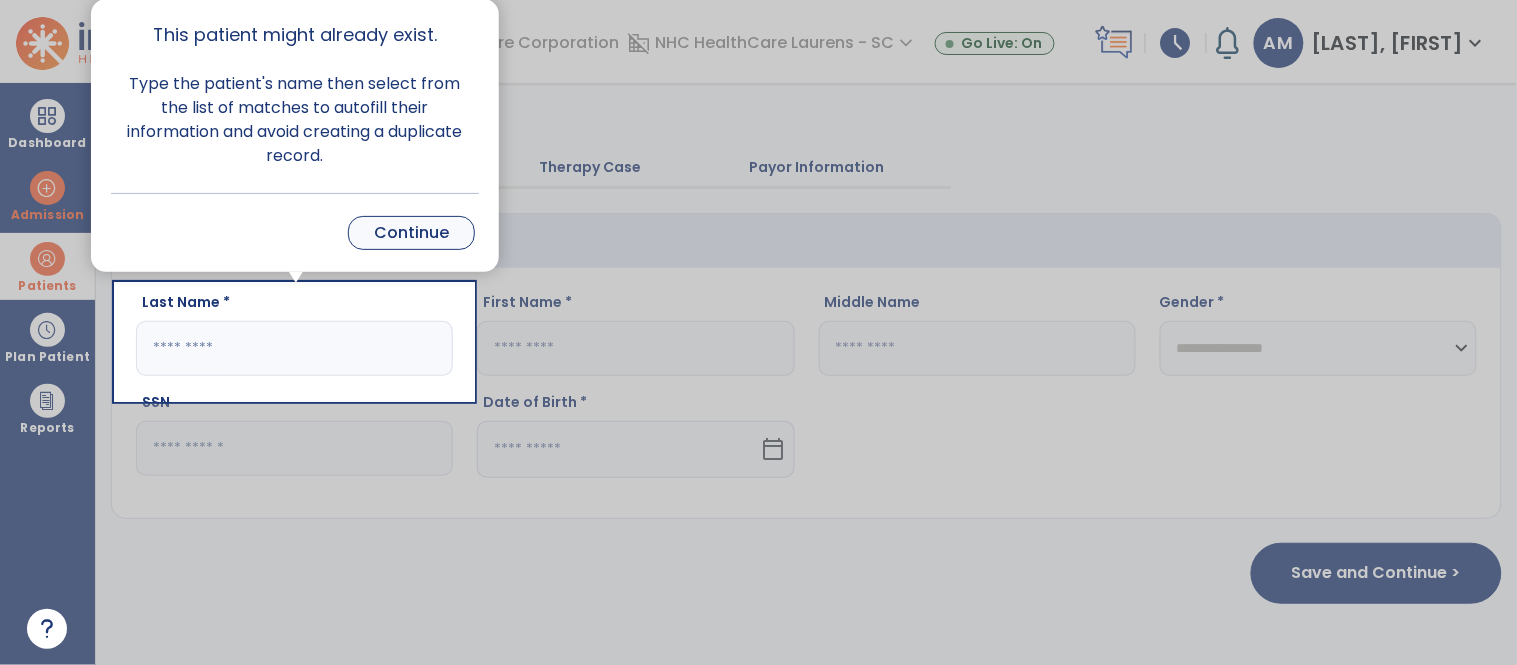 click on "Continue" at bounding box center (411, 233) 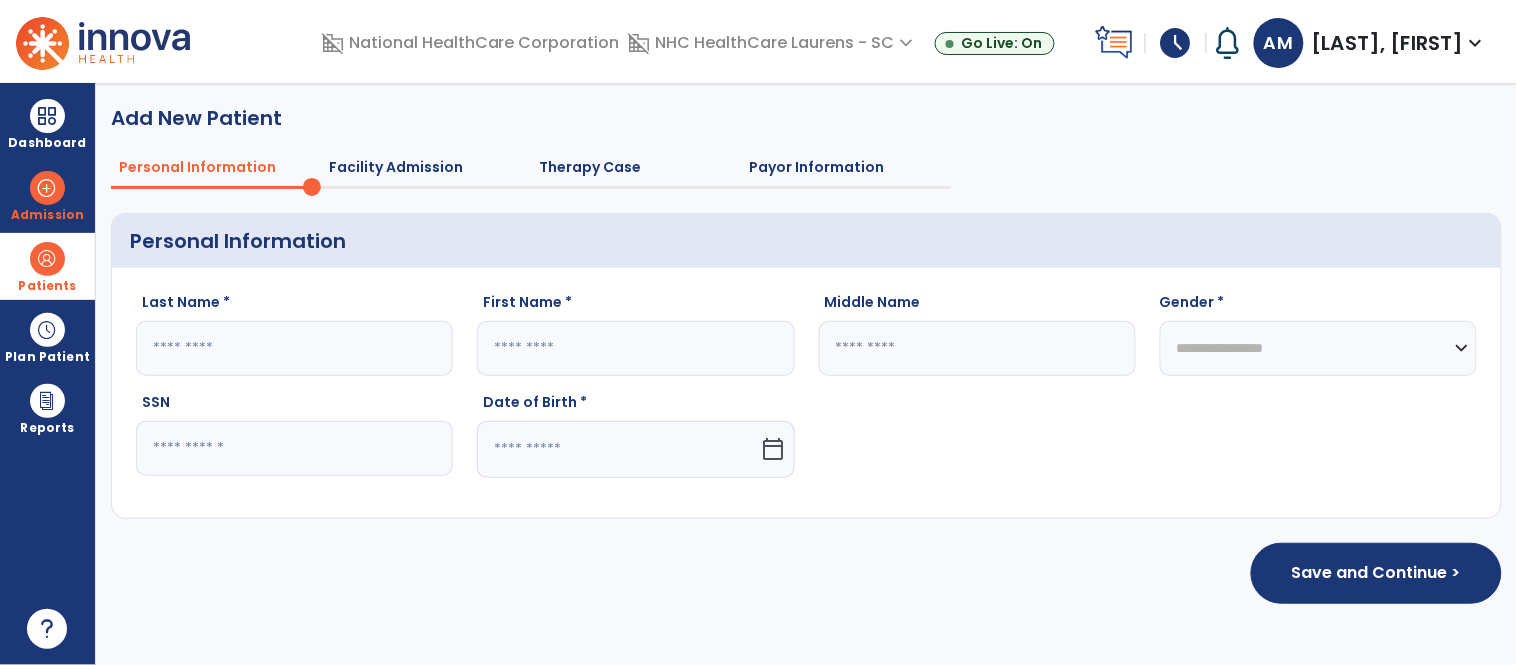 click on "Patients" at bounding box center [47, 266] 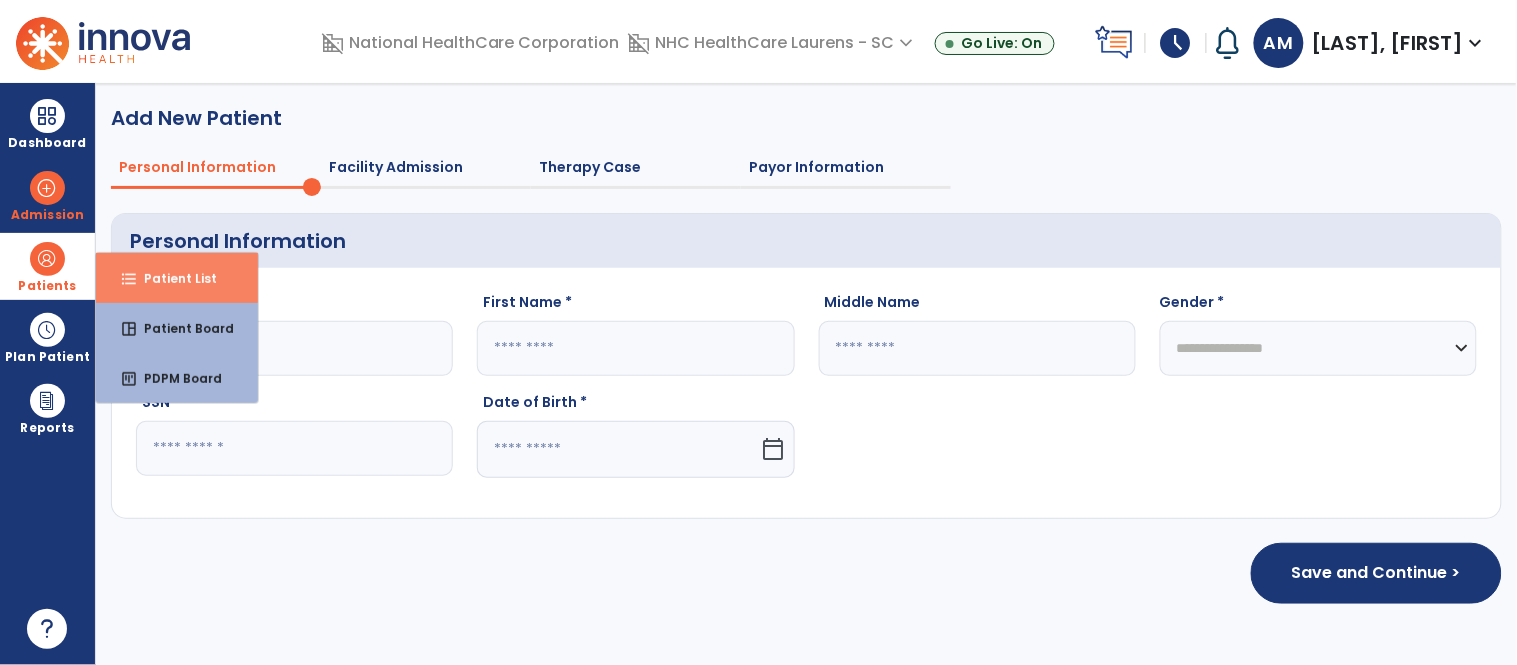 click on "Patient List" at bounding box center (172, 278) 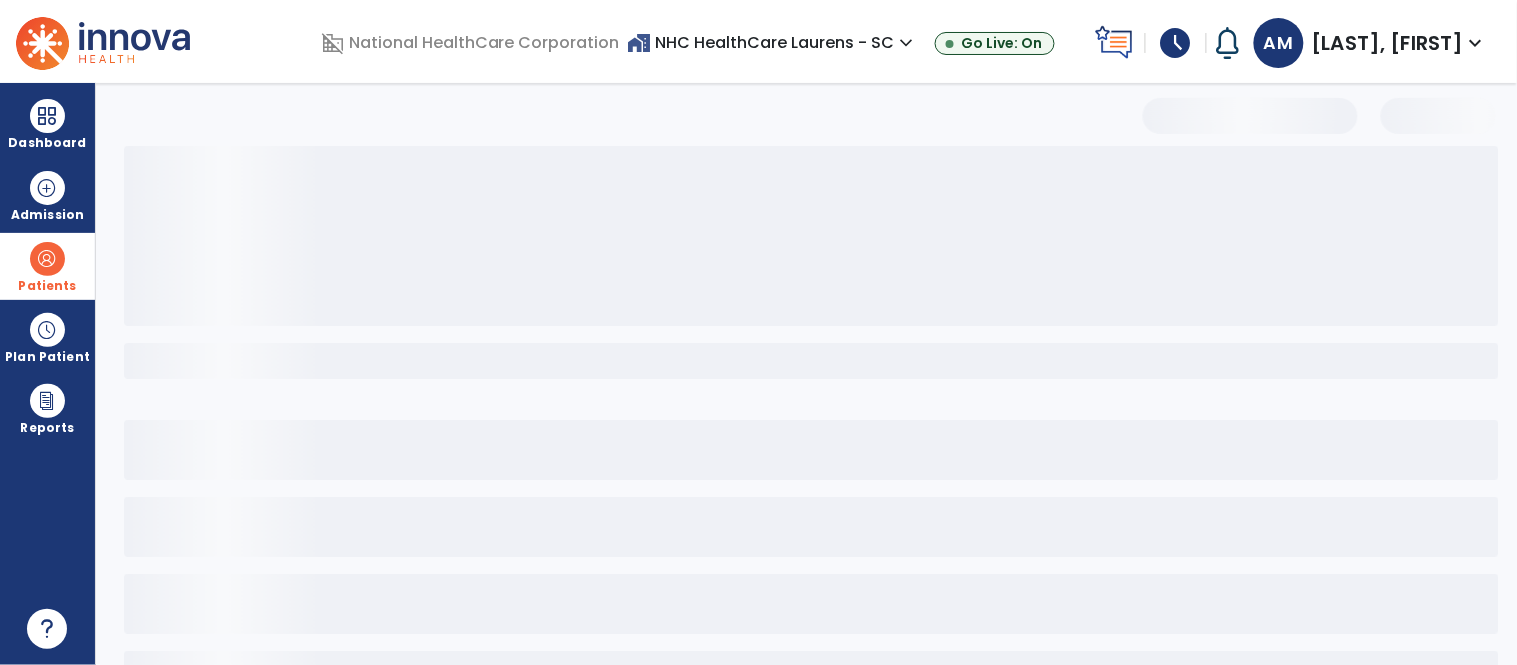 select on "***" 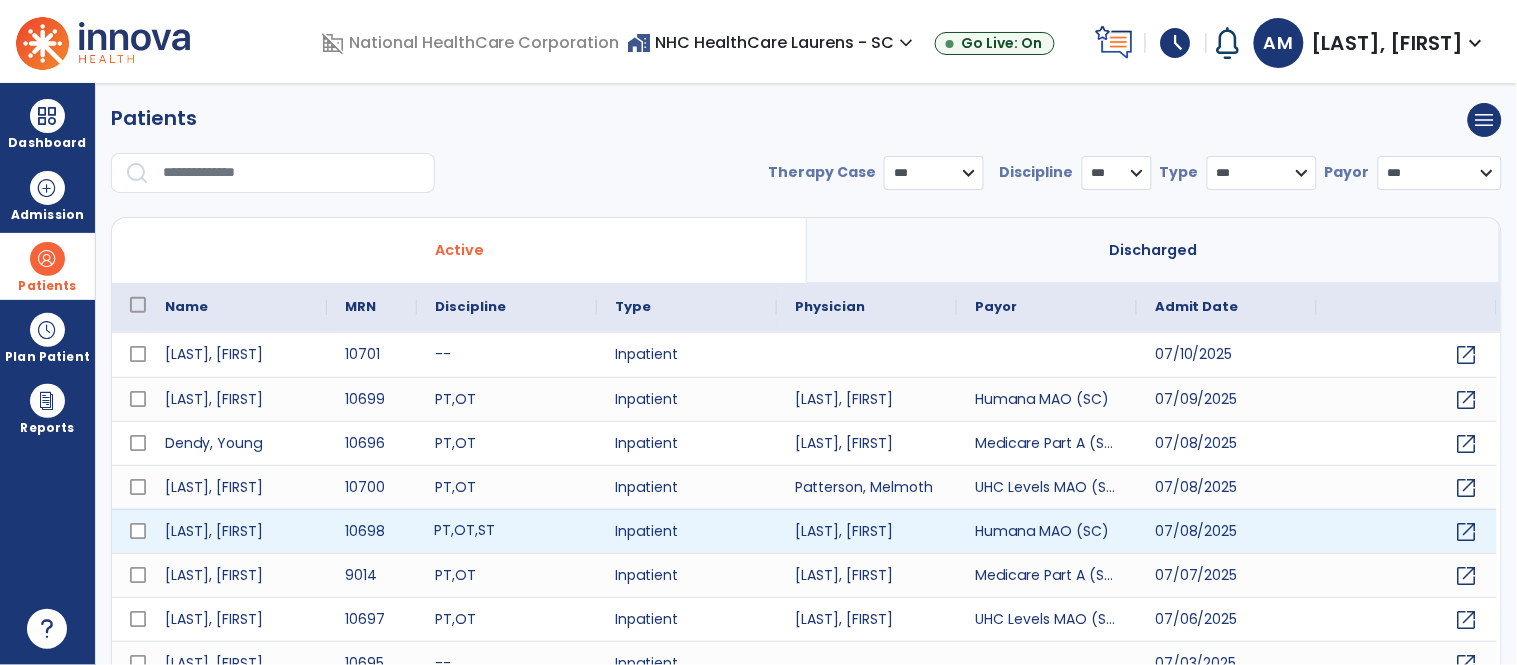 click on "PT" at bounding box center [442, 530] 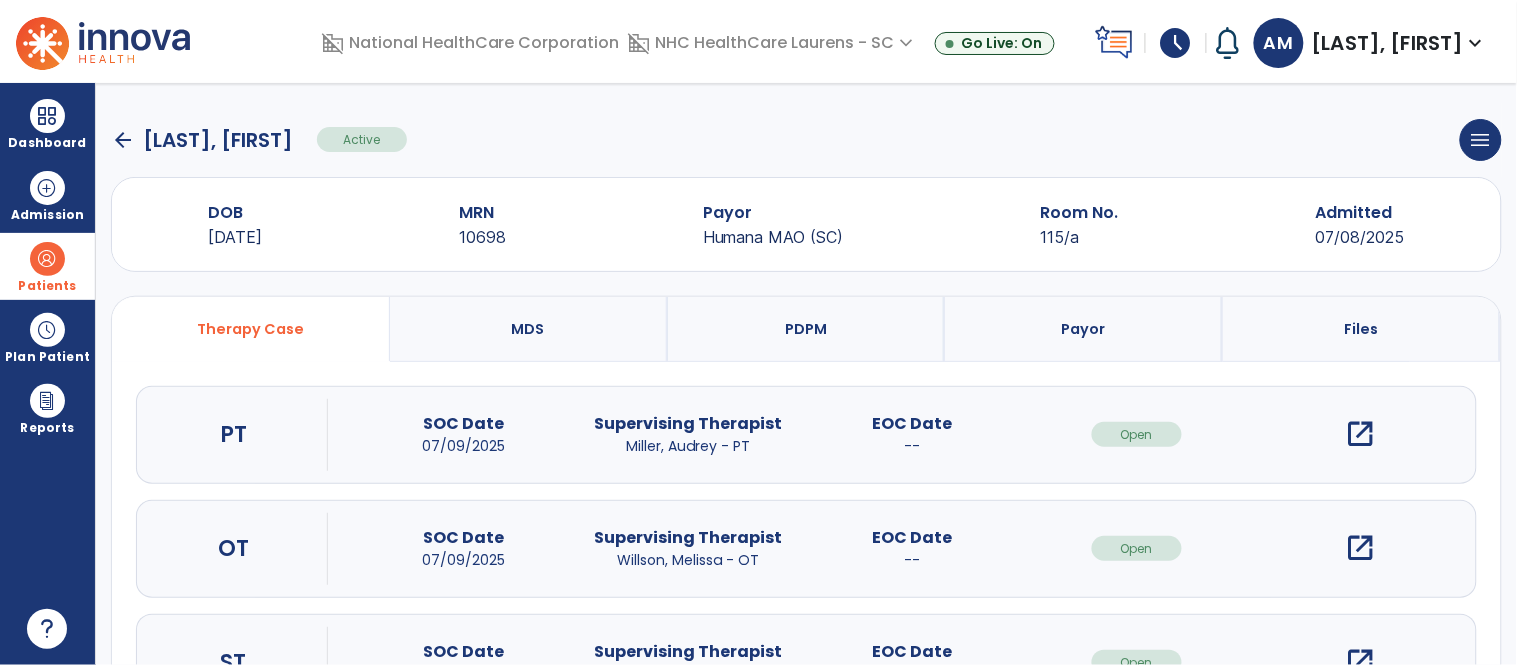 click on "open_in_new" at bounding box center [1361, 434] 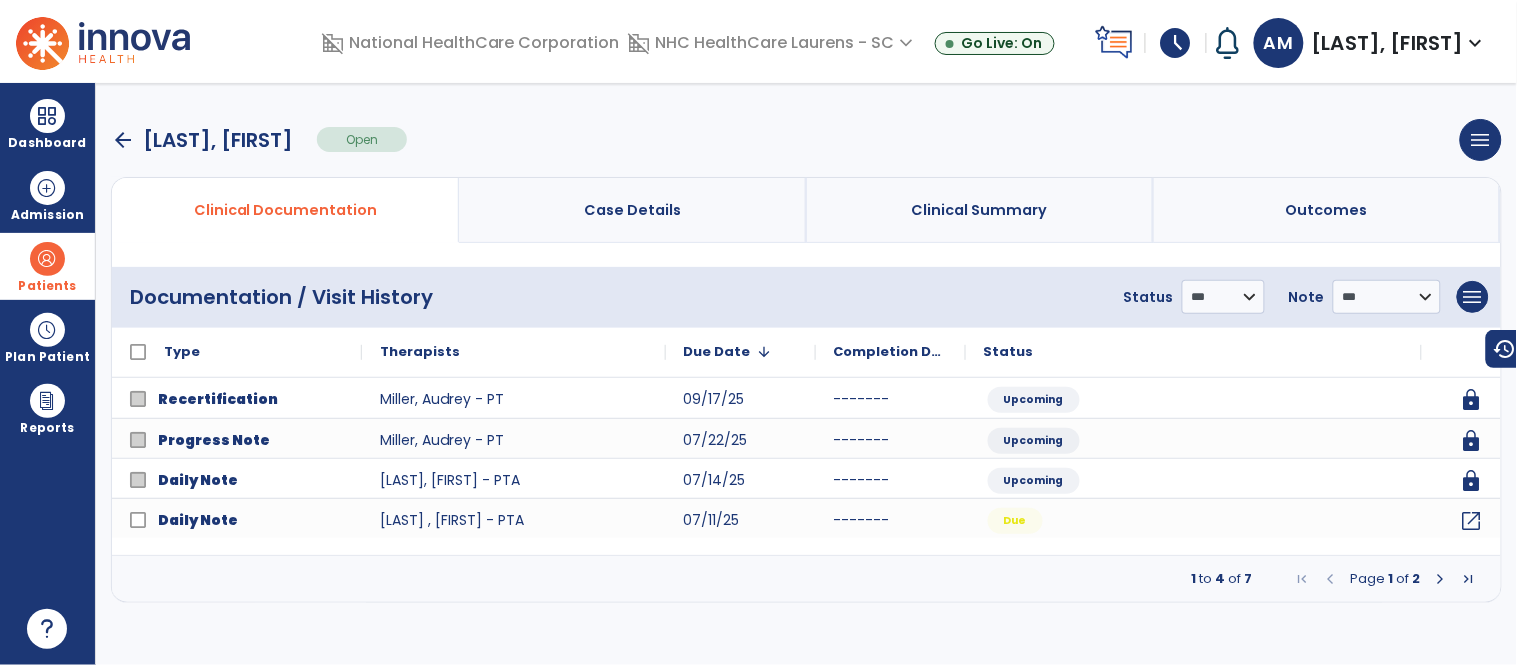 click at bounding box center [1441, 579] 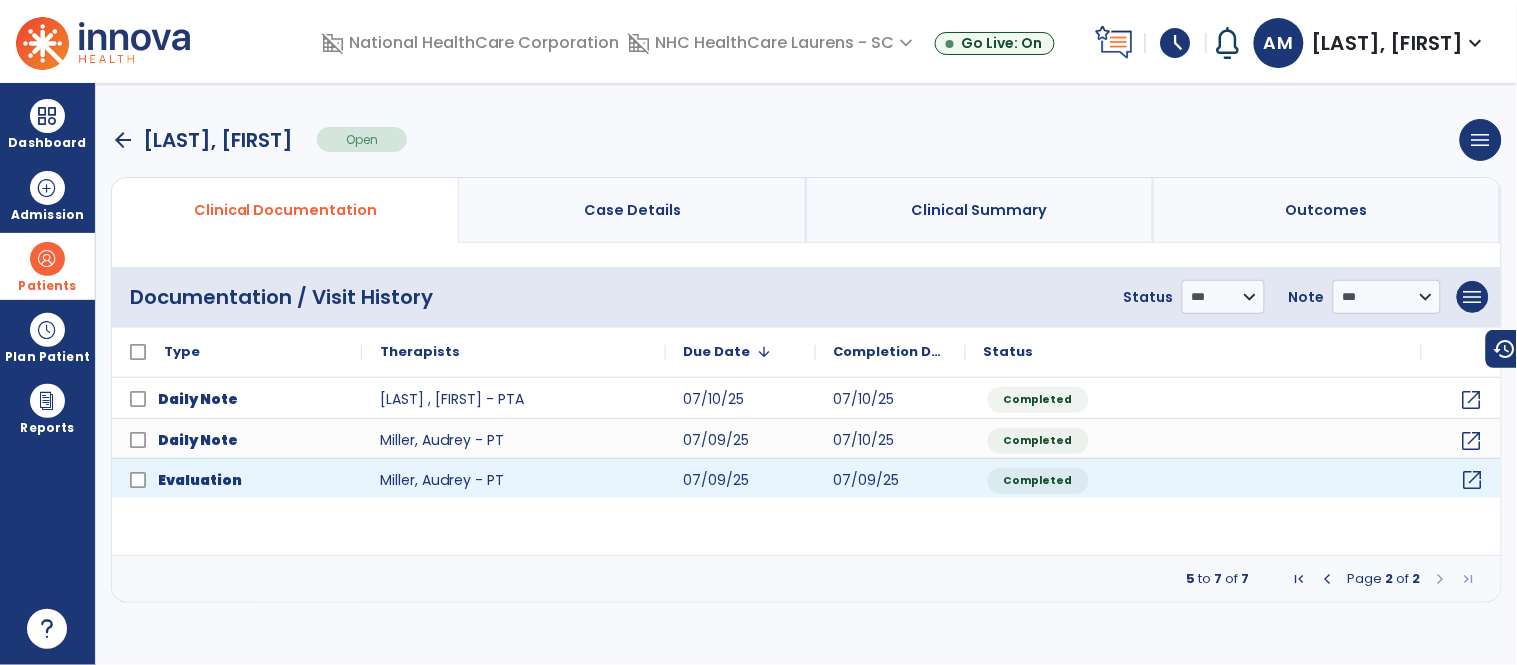 click on "open_in_new" 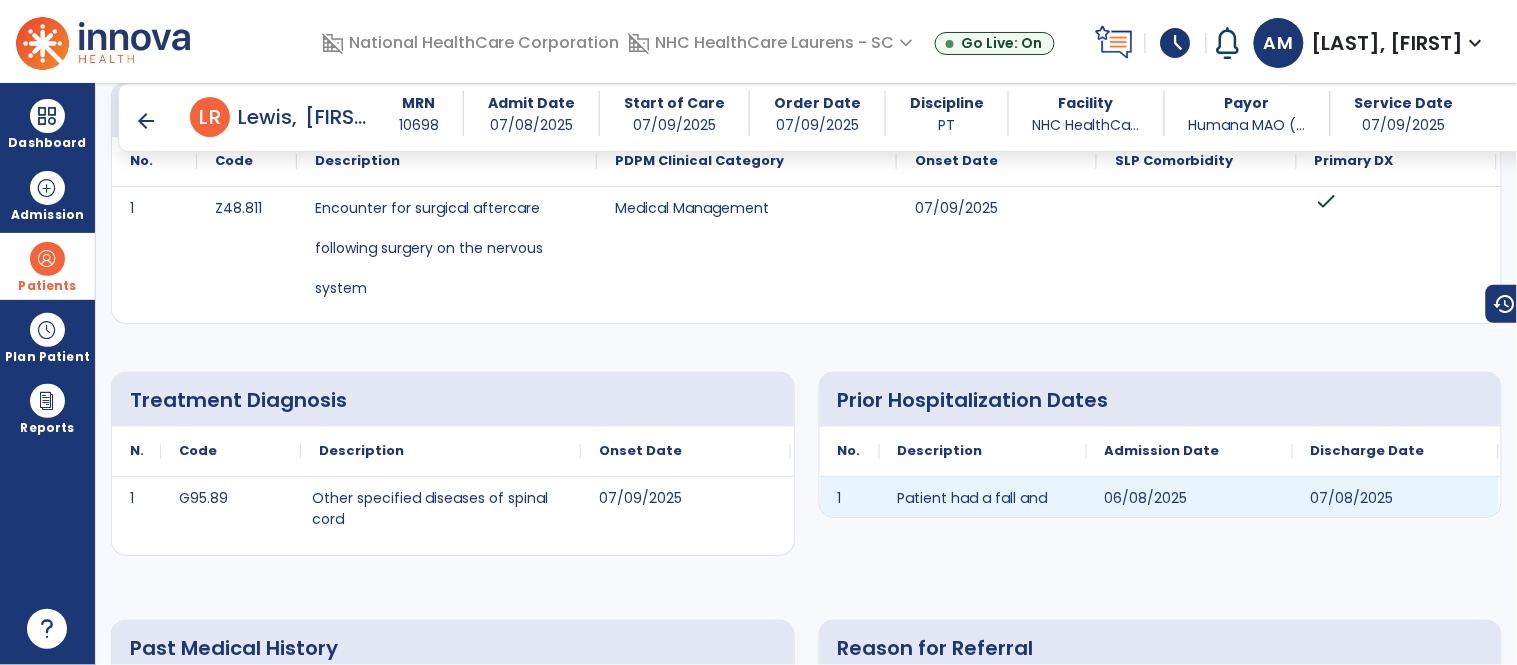 scroll, scrollTop: 187, scrollLeft: 0, axis: vertical 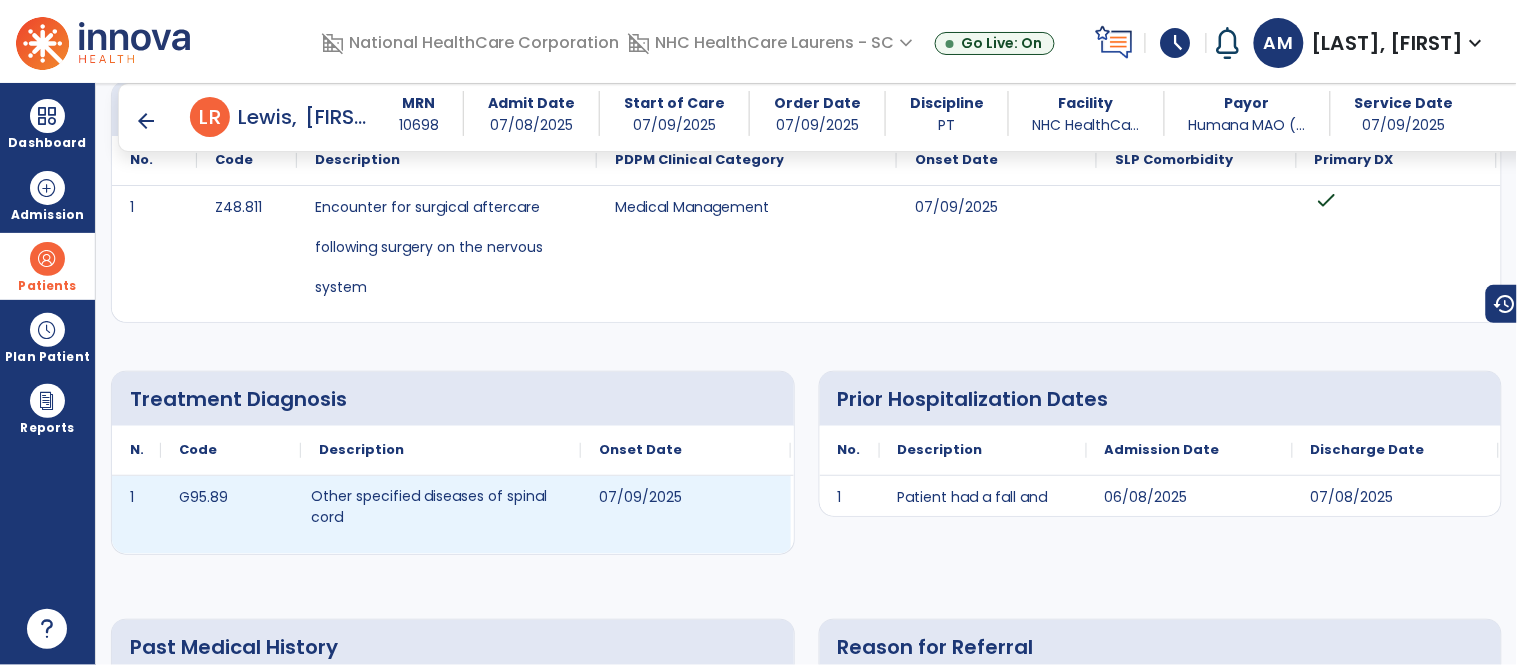 drag, startPoint x: 352, startPoint y: 513, endPoint x: 294, endPoint y: 481, distance: 66.24198 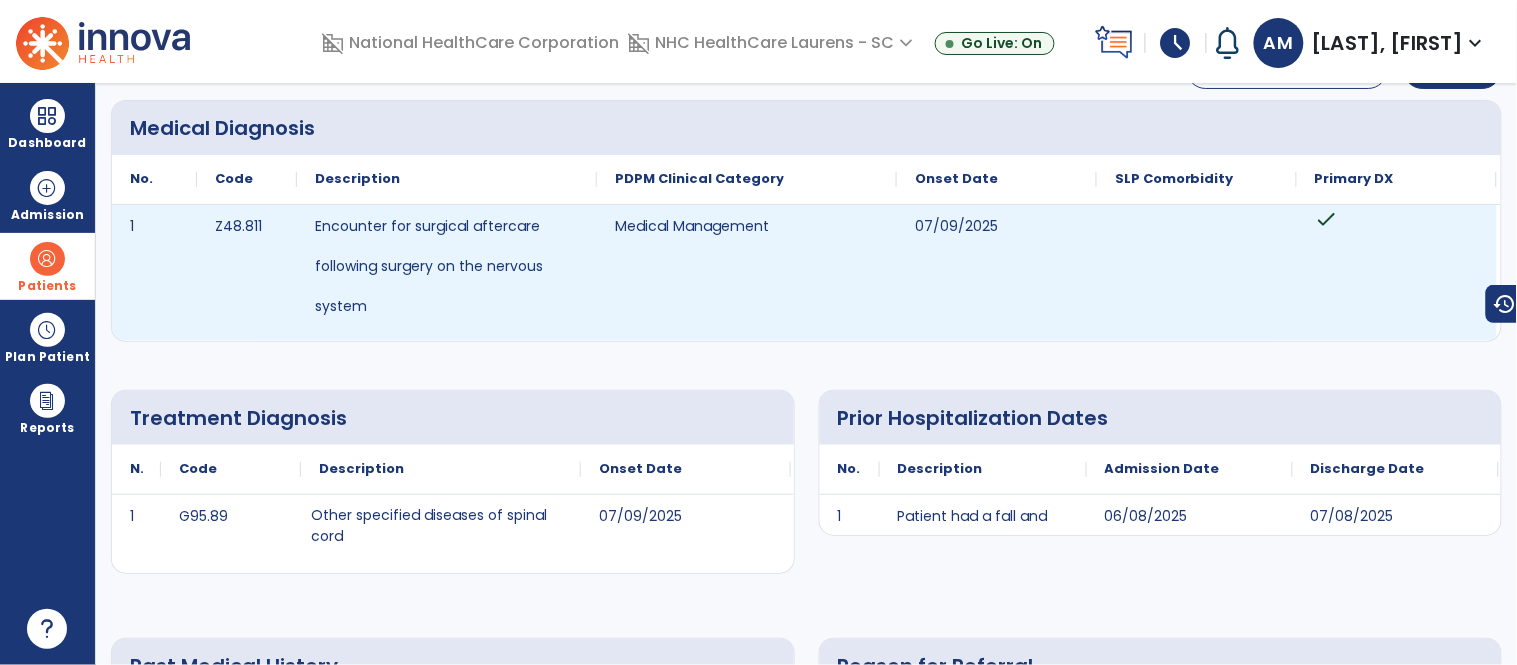 scroll, scrollTop: 0, scrollLeft: 0, axis: both 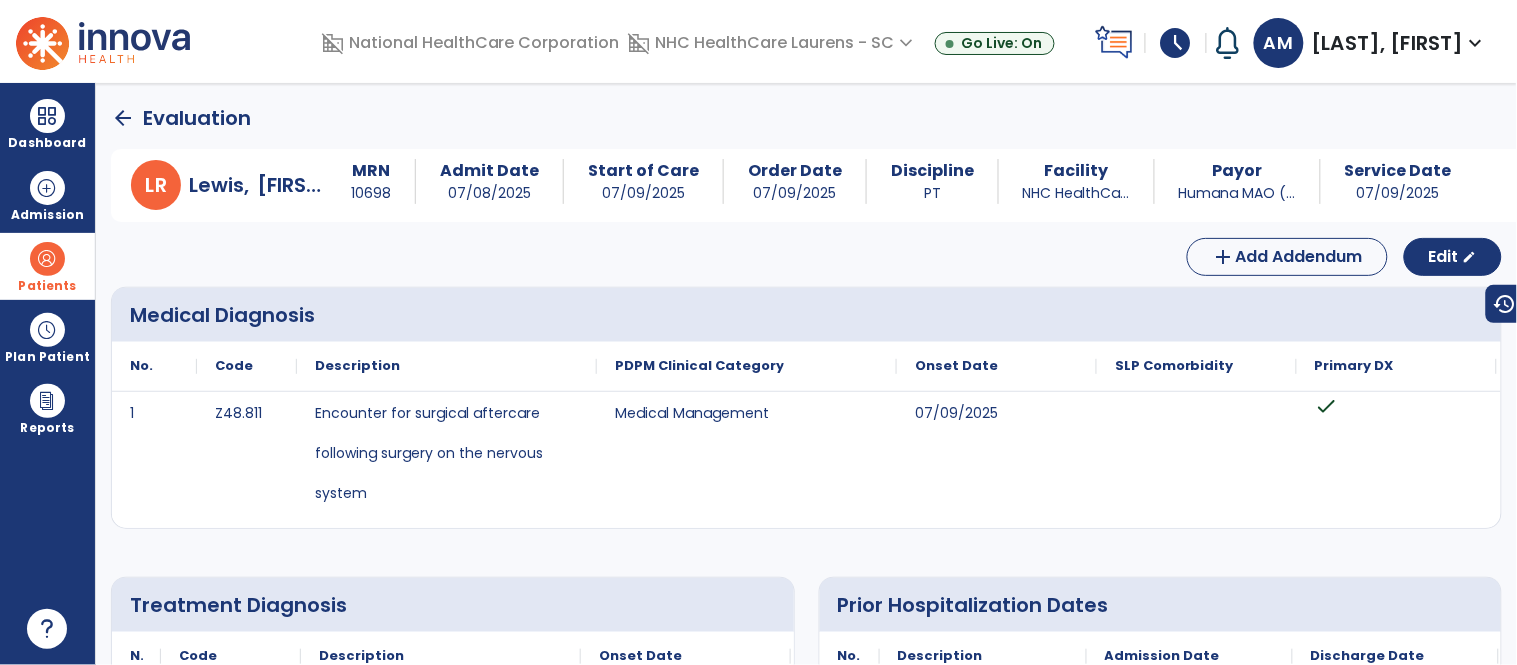 click on "arrow_back" 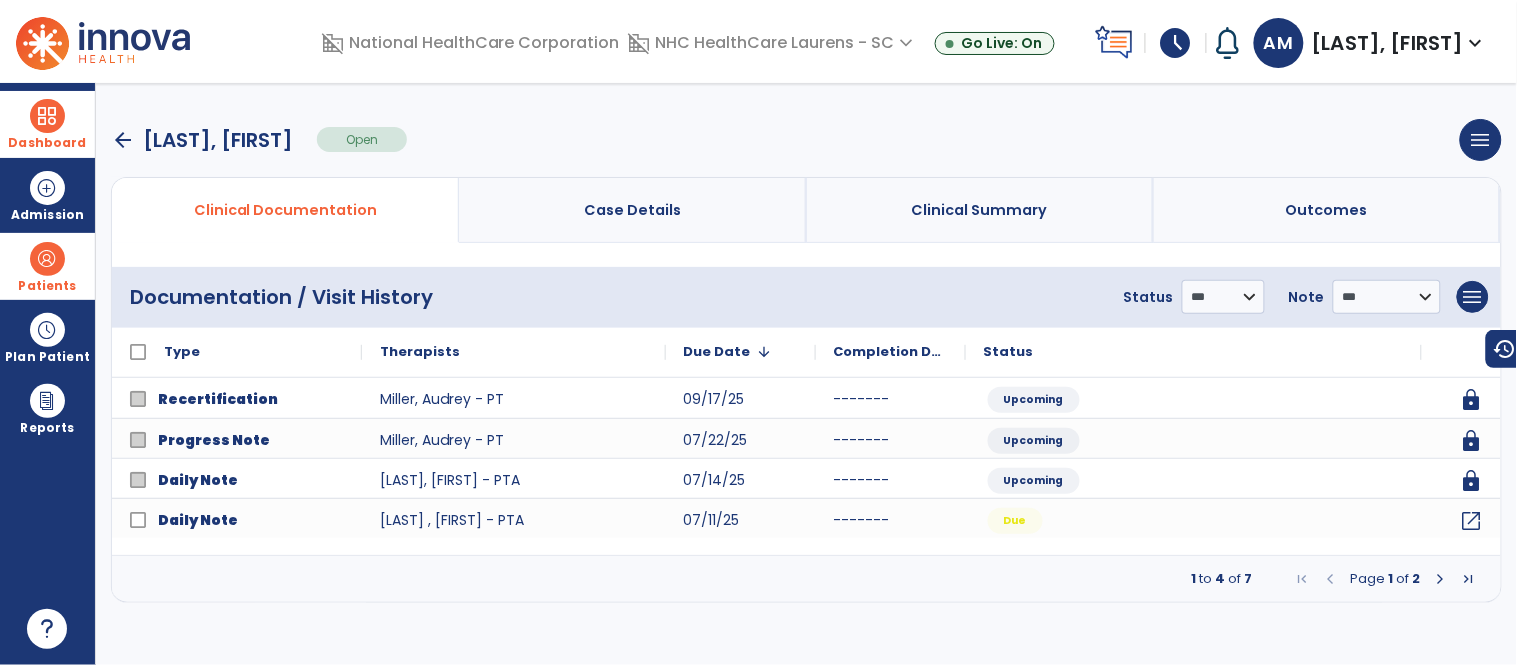 click at bounding box center (47, 116) 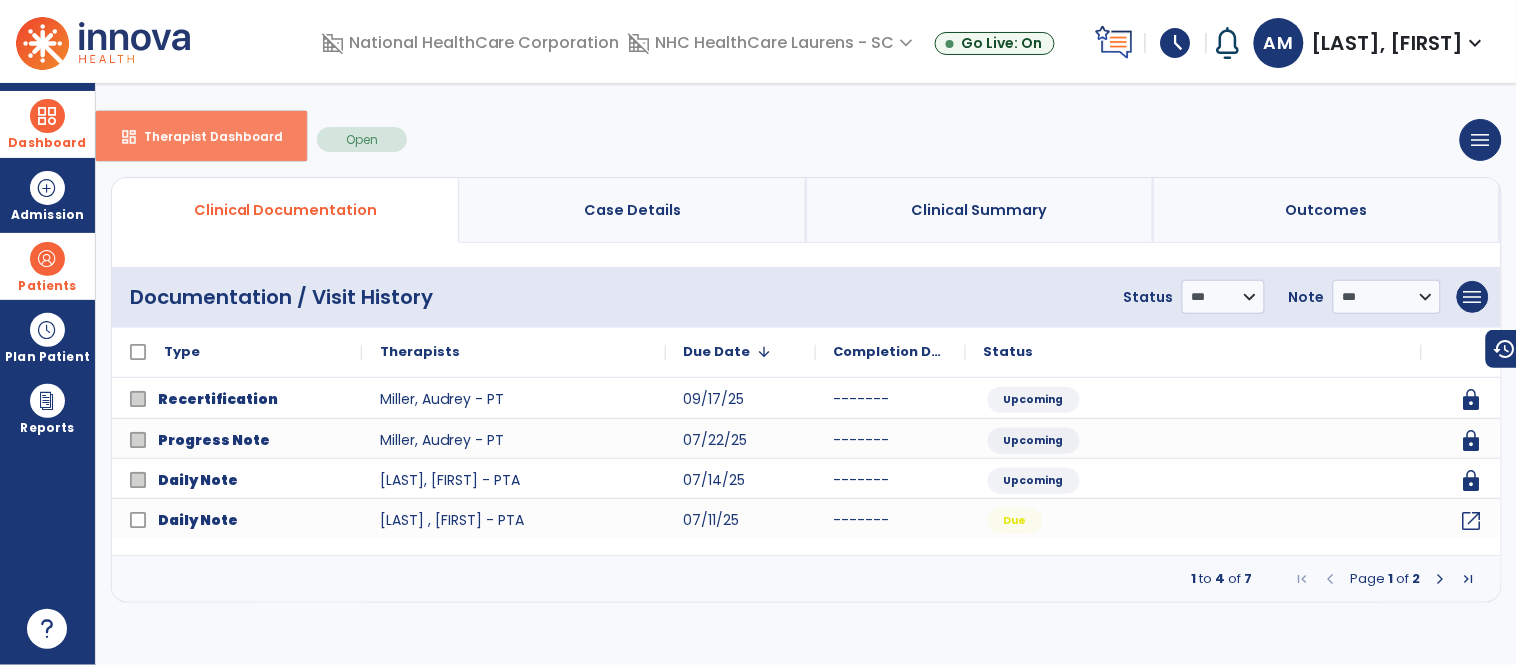 click on "dashboard  Therapist Dashboard" at bounding box center (201, 136) 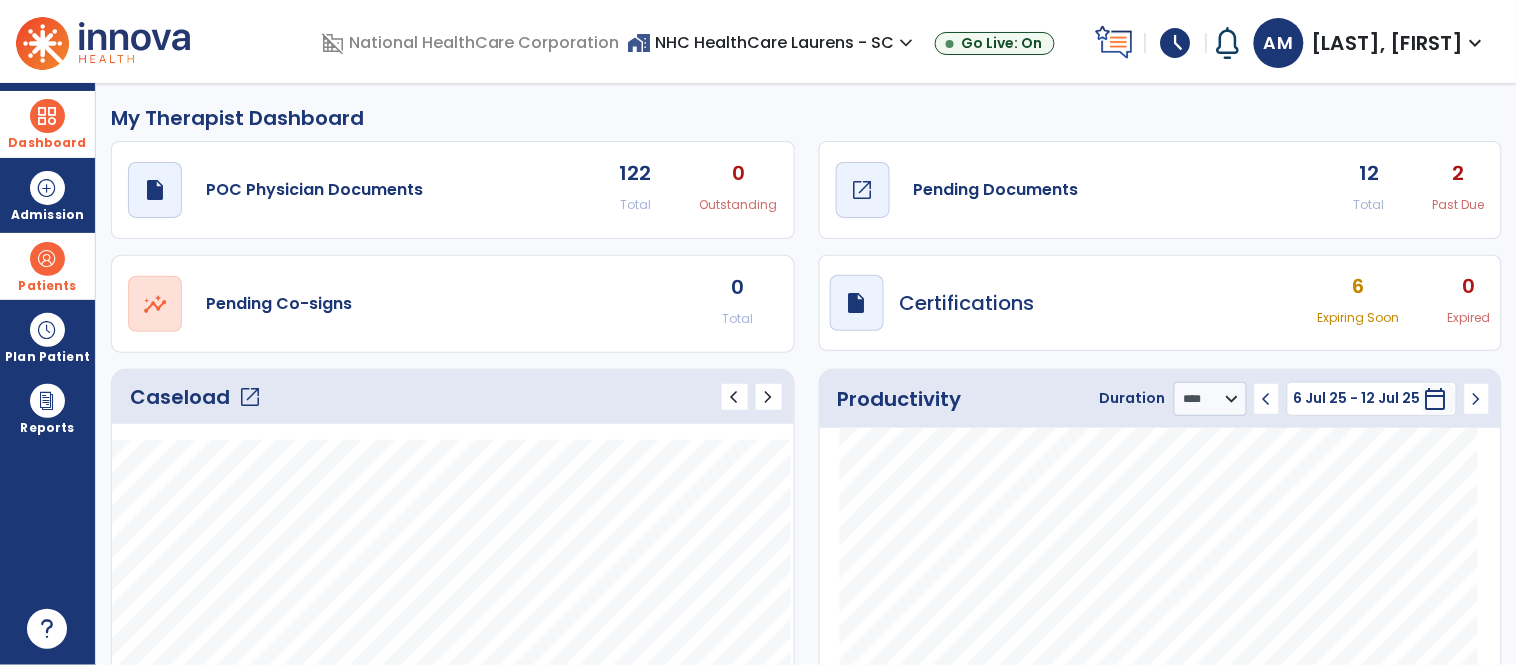 click on "Pending Documents" 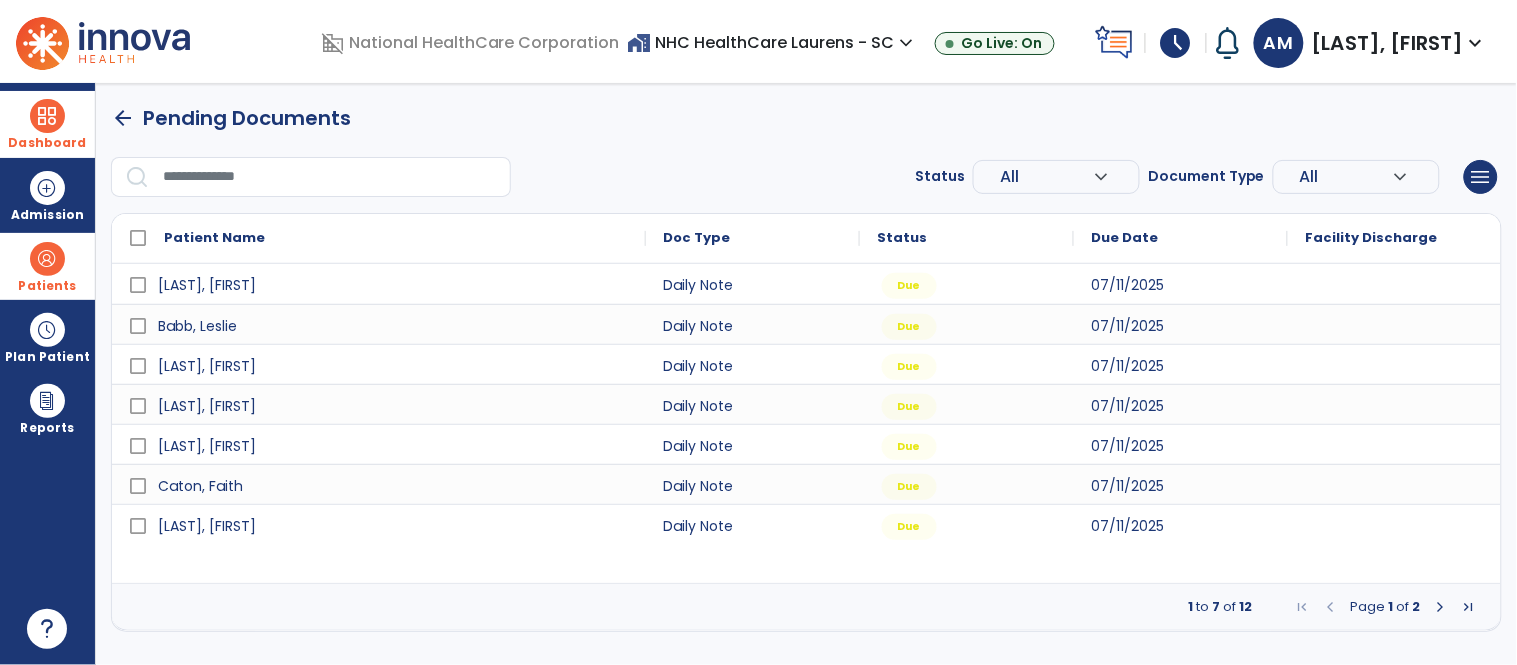 click at bounding box center (1441, 607) 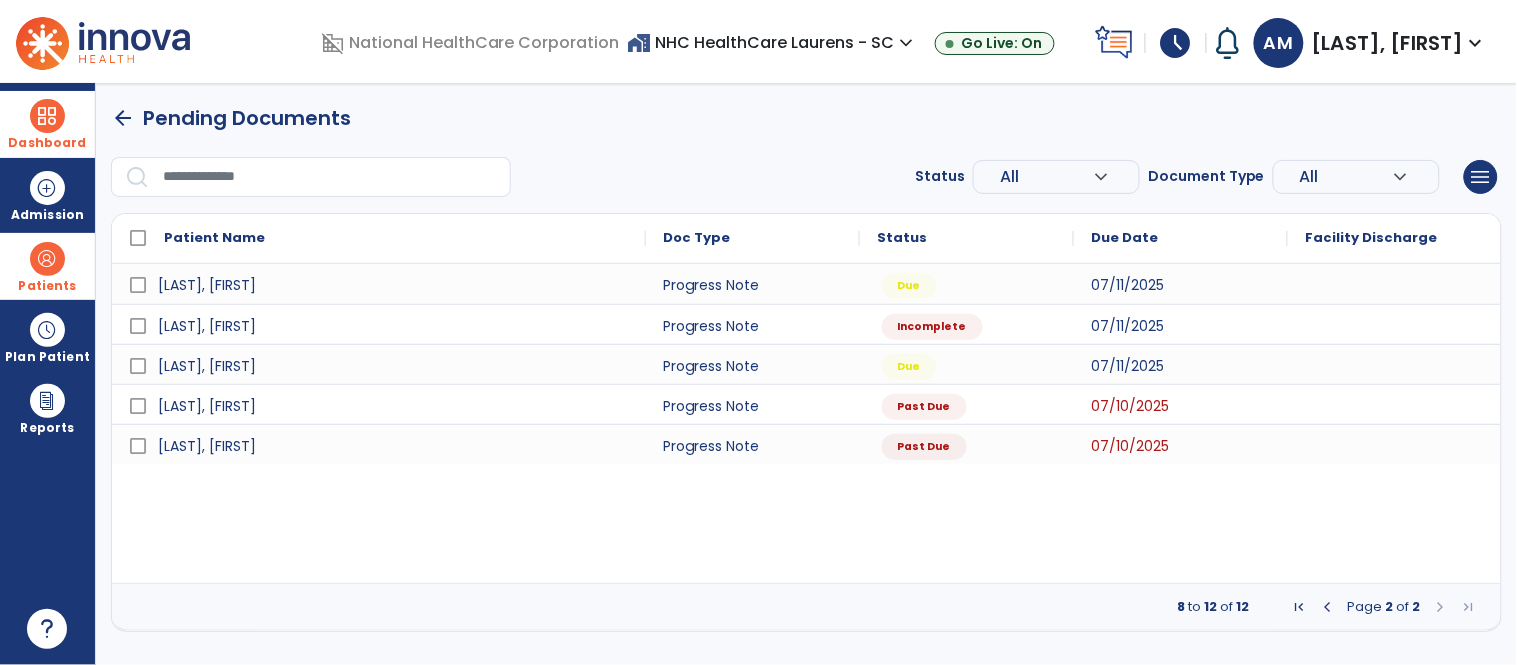 click at bounding box center [47, 259] 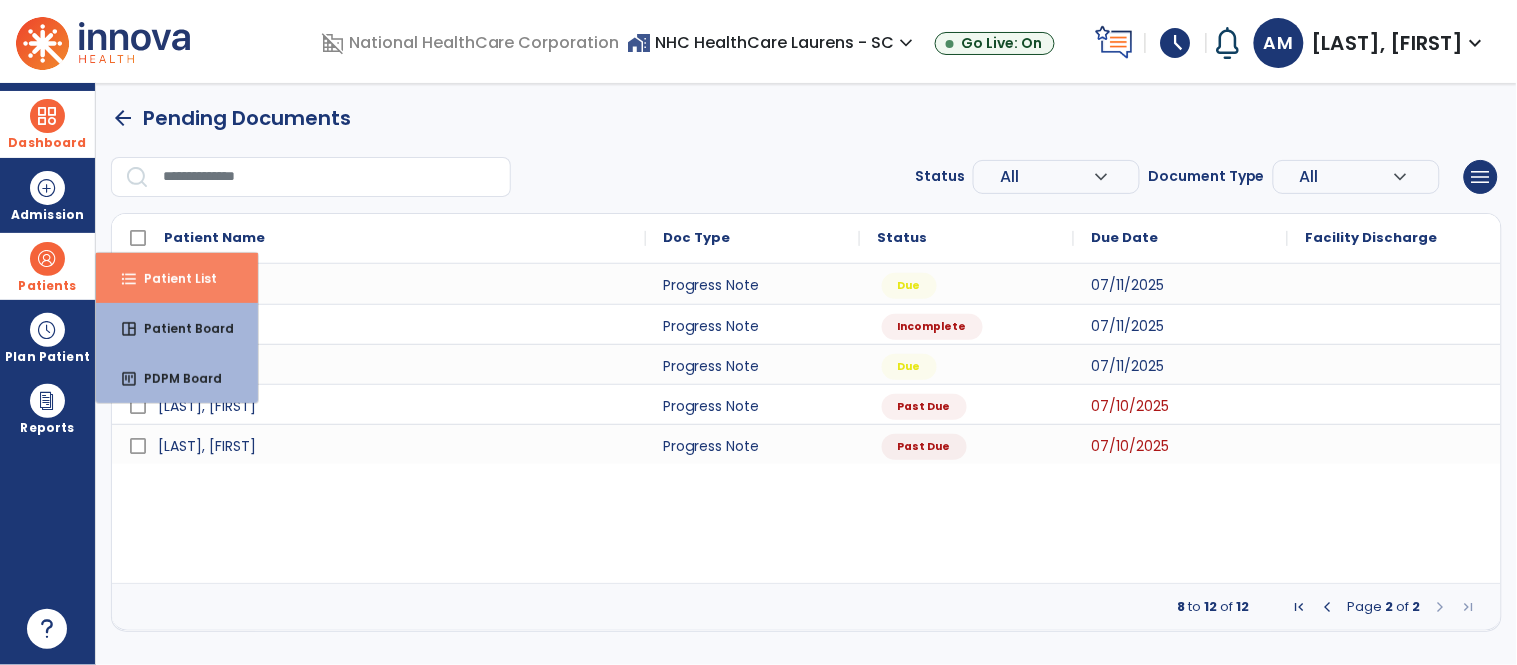 click on "format_list_bulleted" at bounding box center [129, 279] 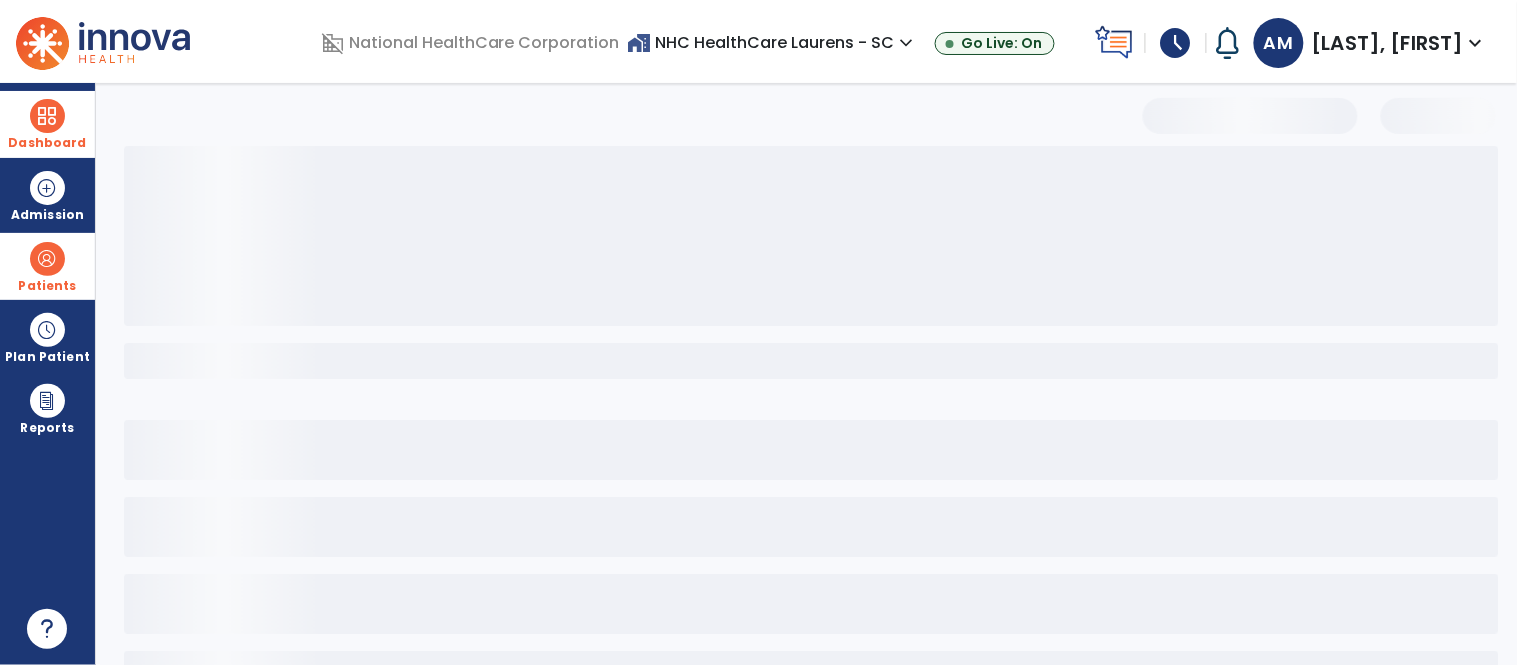 select on "***" 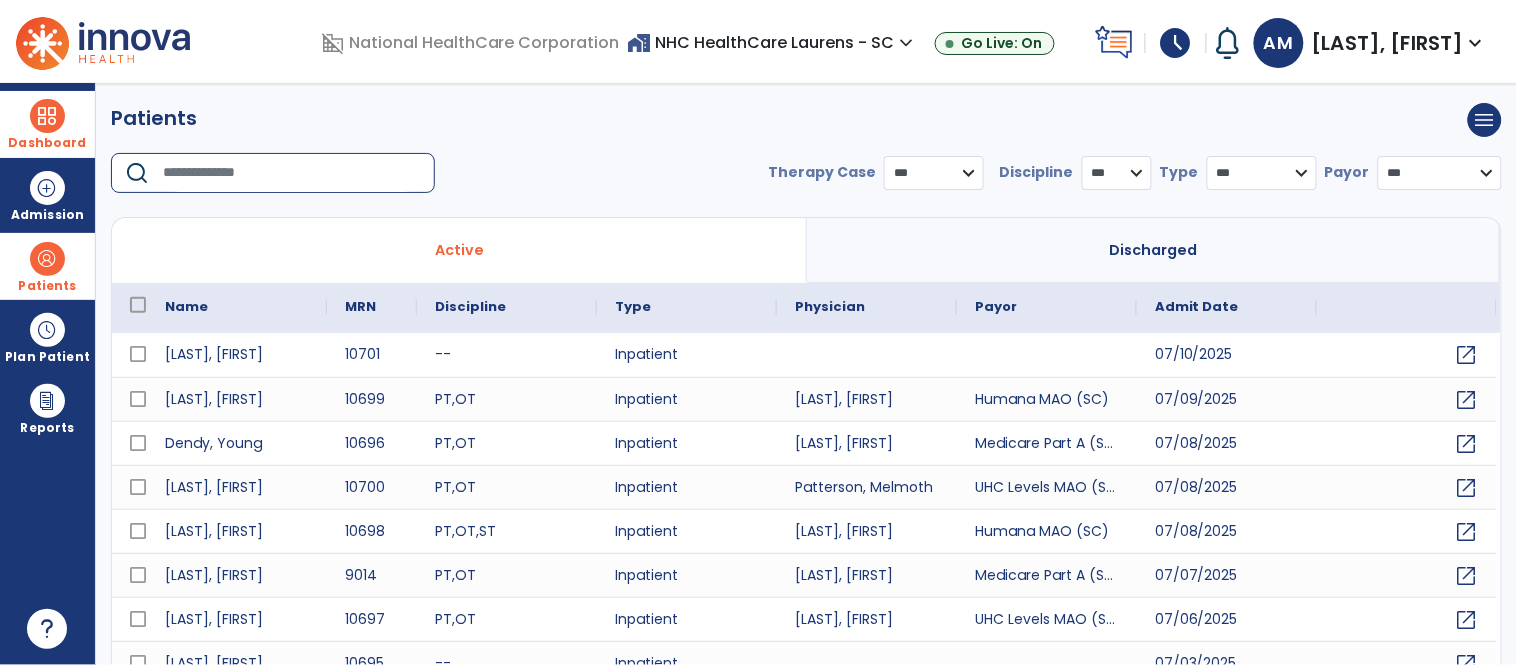 click at bounding box center (292, 173) 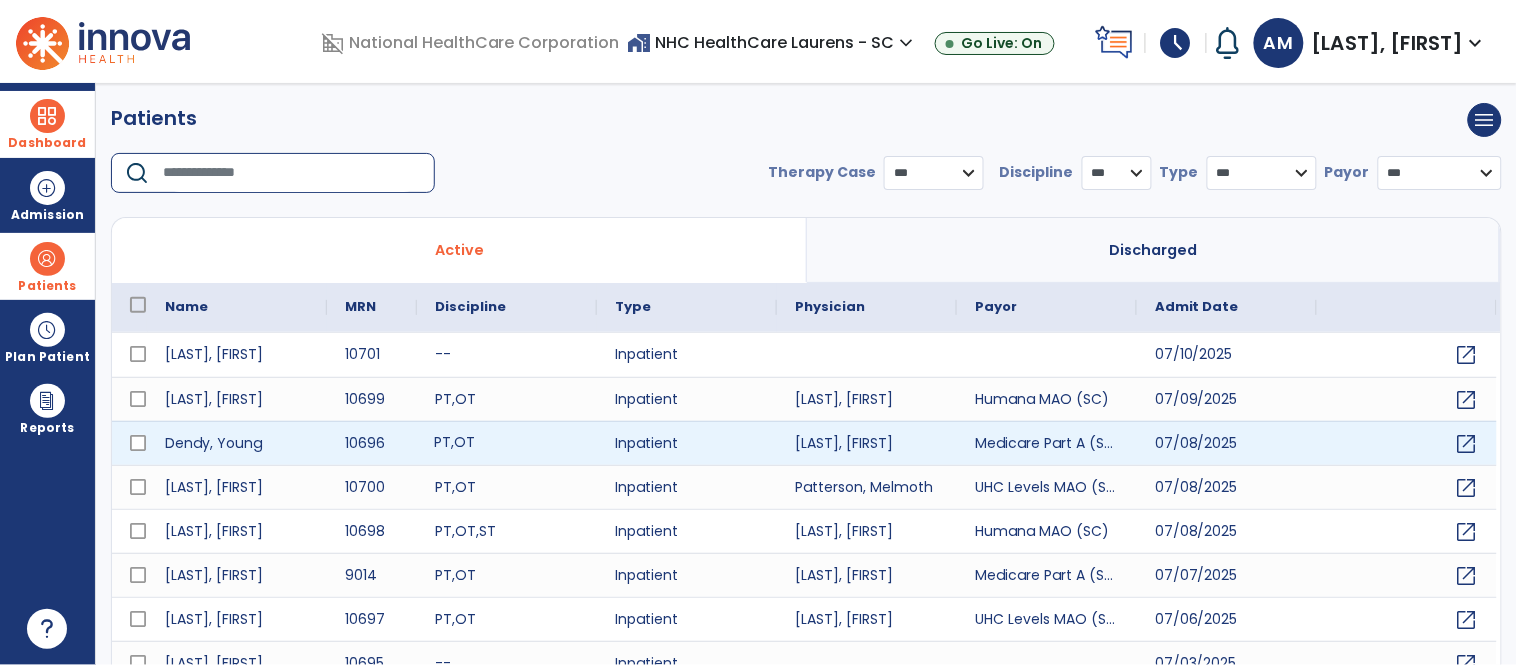 click on "PT , OT" at bounding box center [507, 443] 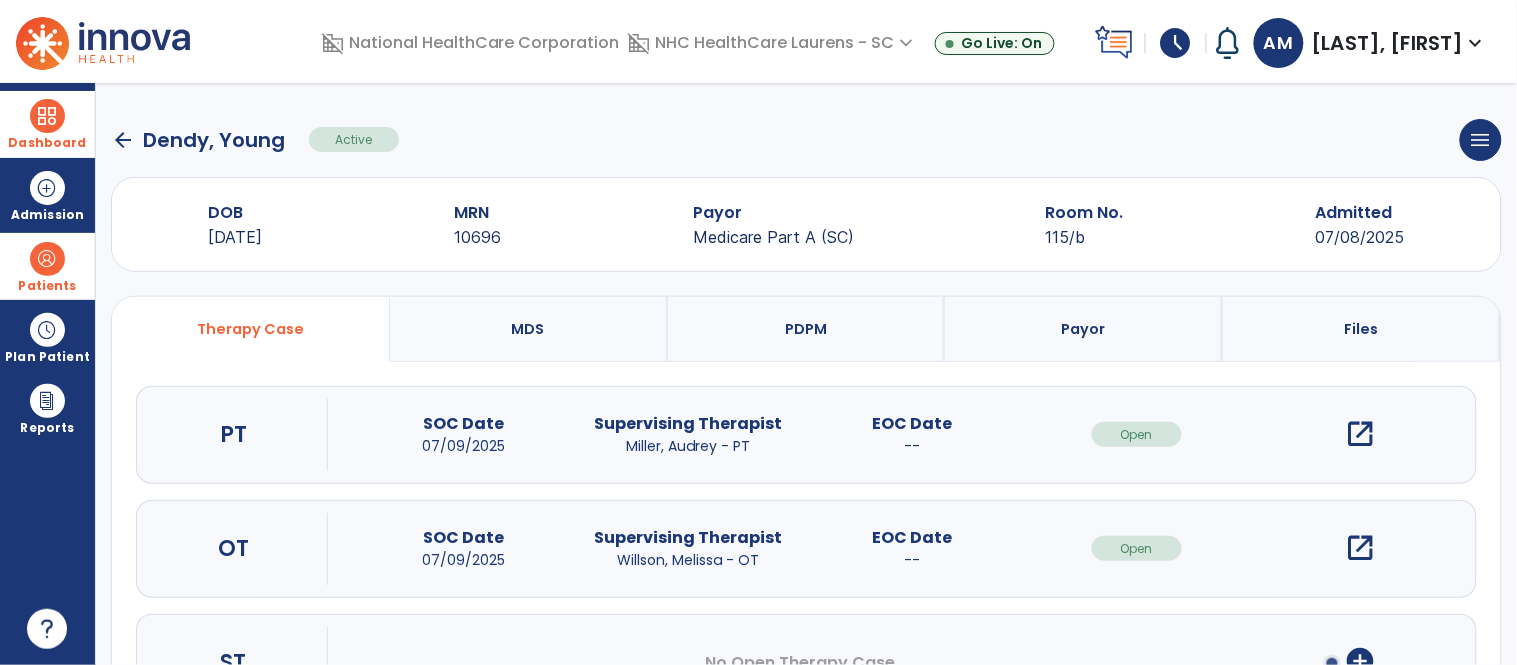 click on "open_in_new" at bounding box center (1361, 434) 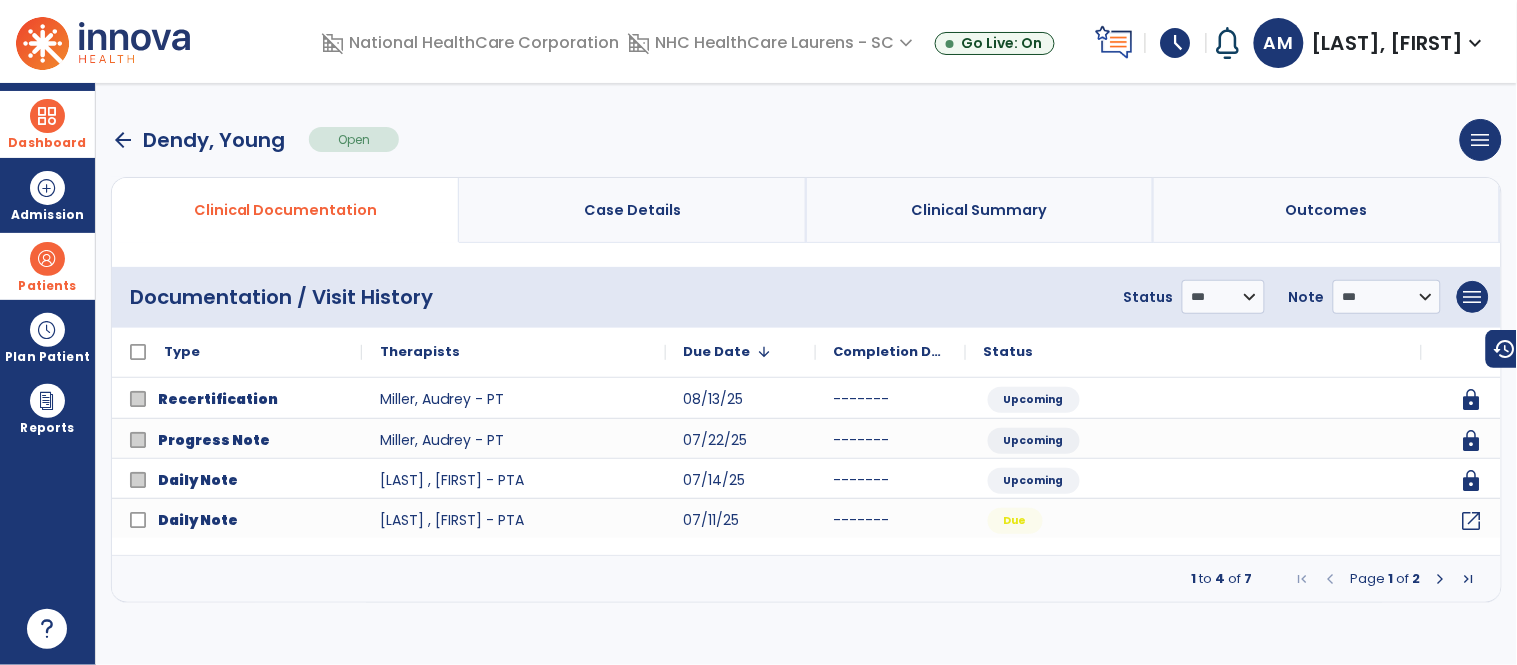 click at bounding box center (1441, 579) 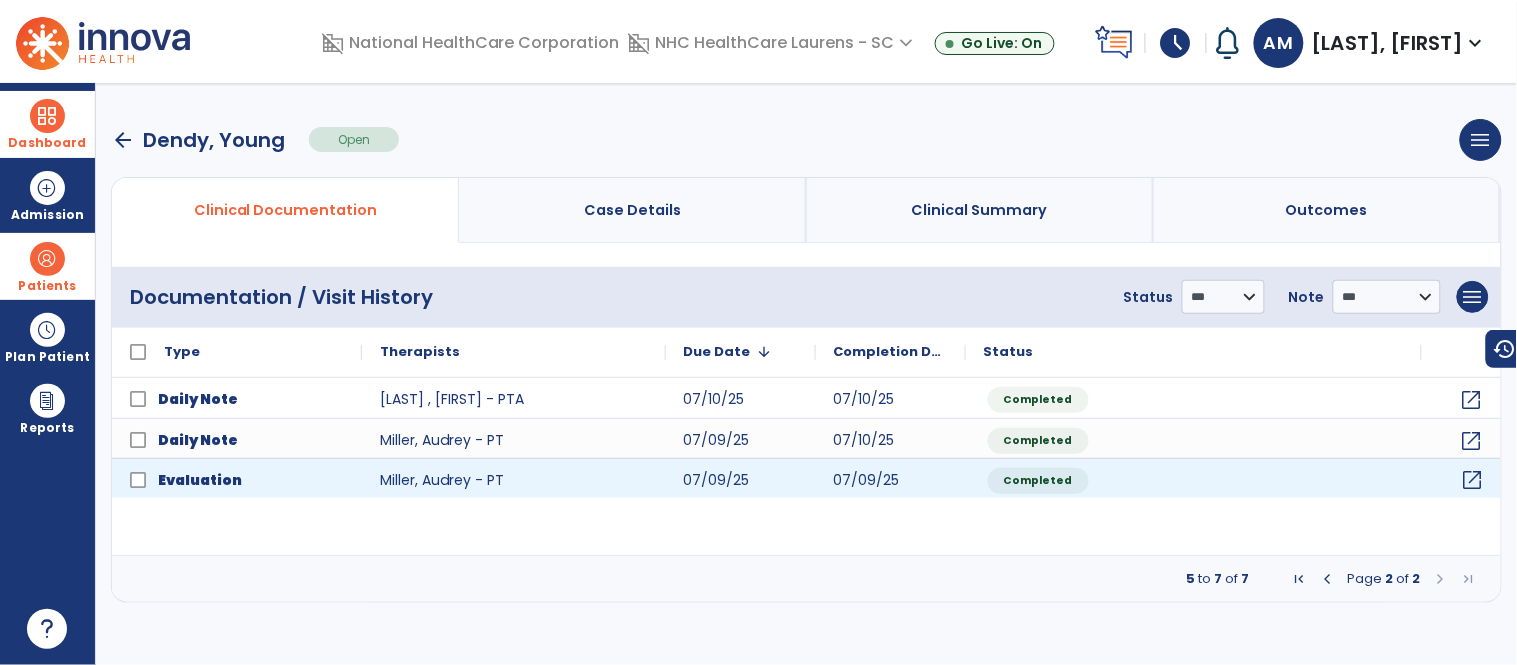 click on "open_in_new" 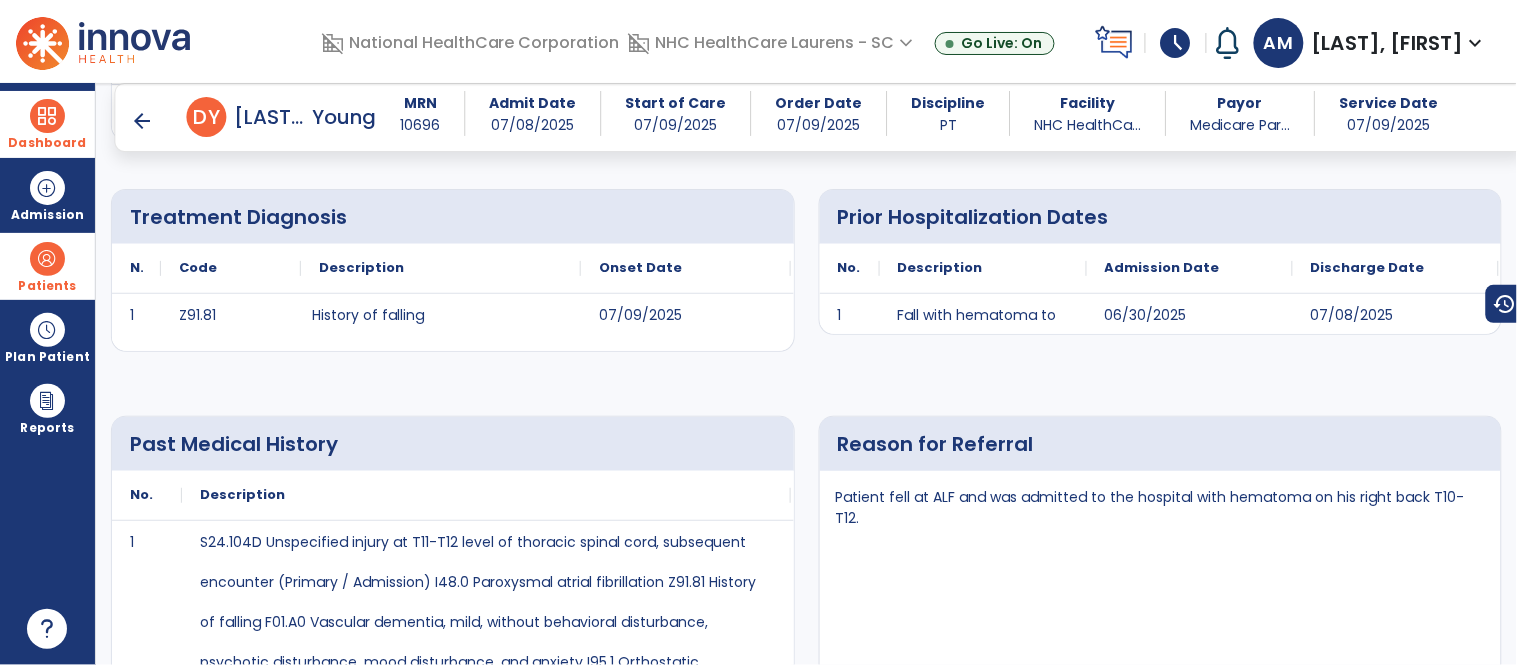scroll, scrollTop: 1106, scrollLeft: 0, axis: vertical 